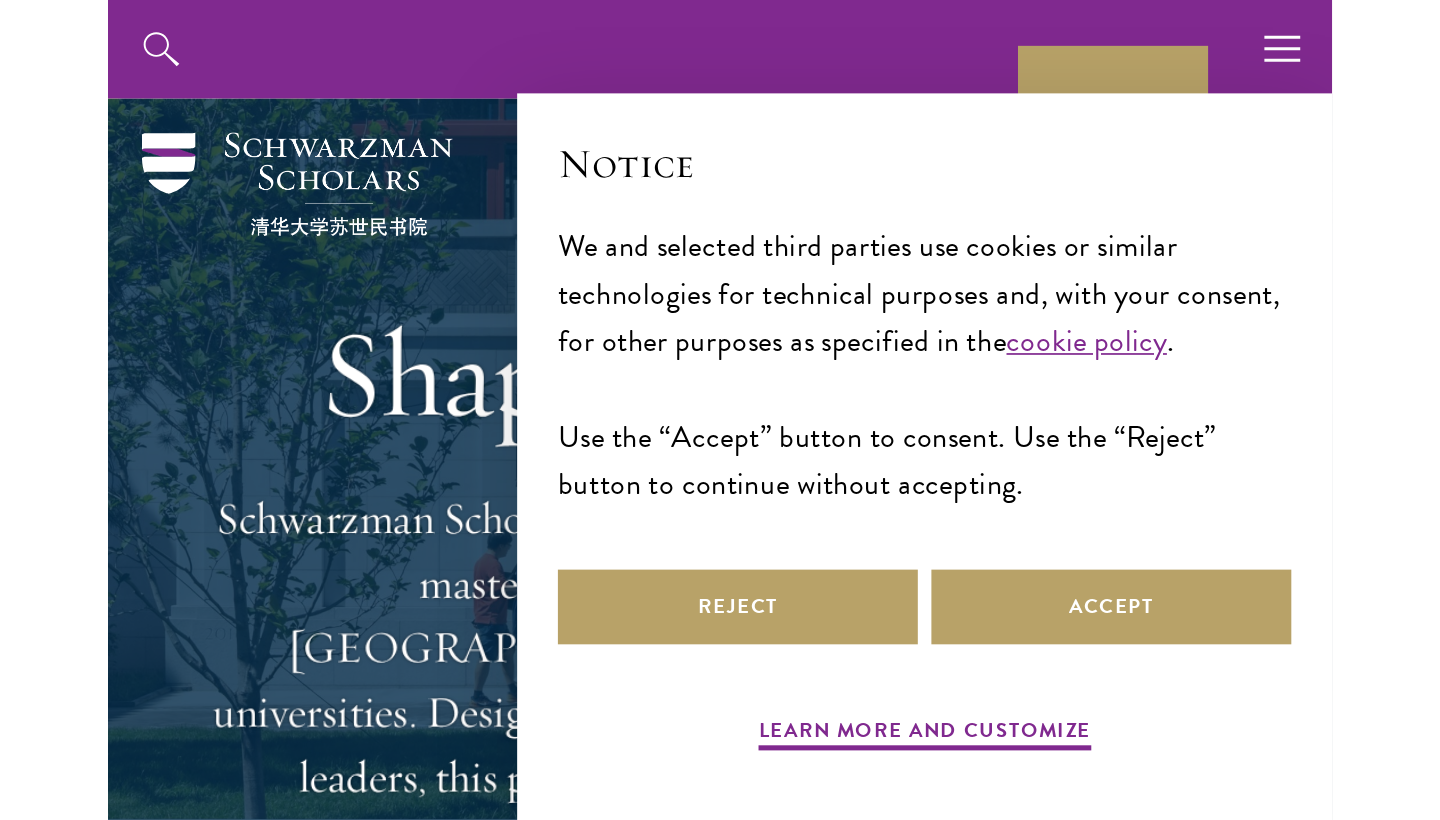 scroll, scrollTop: 0, scrollLeft: 0, axis: both 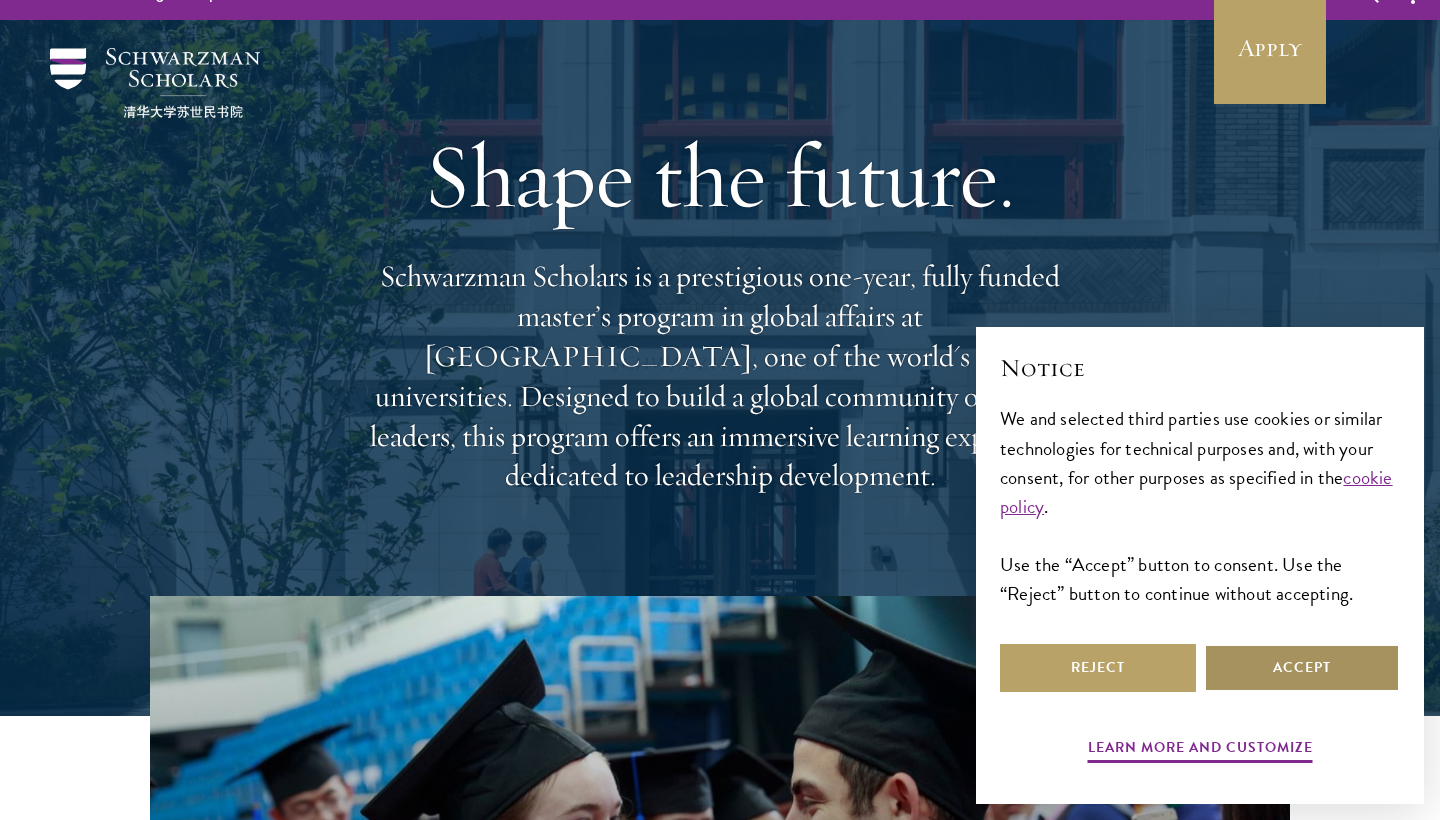 click on "Accept" at bounding box center [1302, 668] 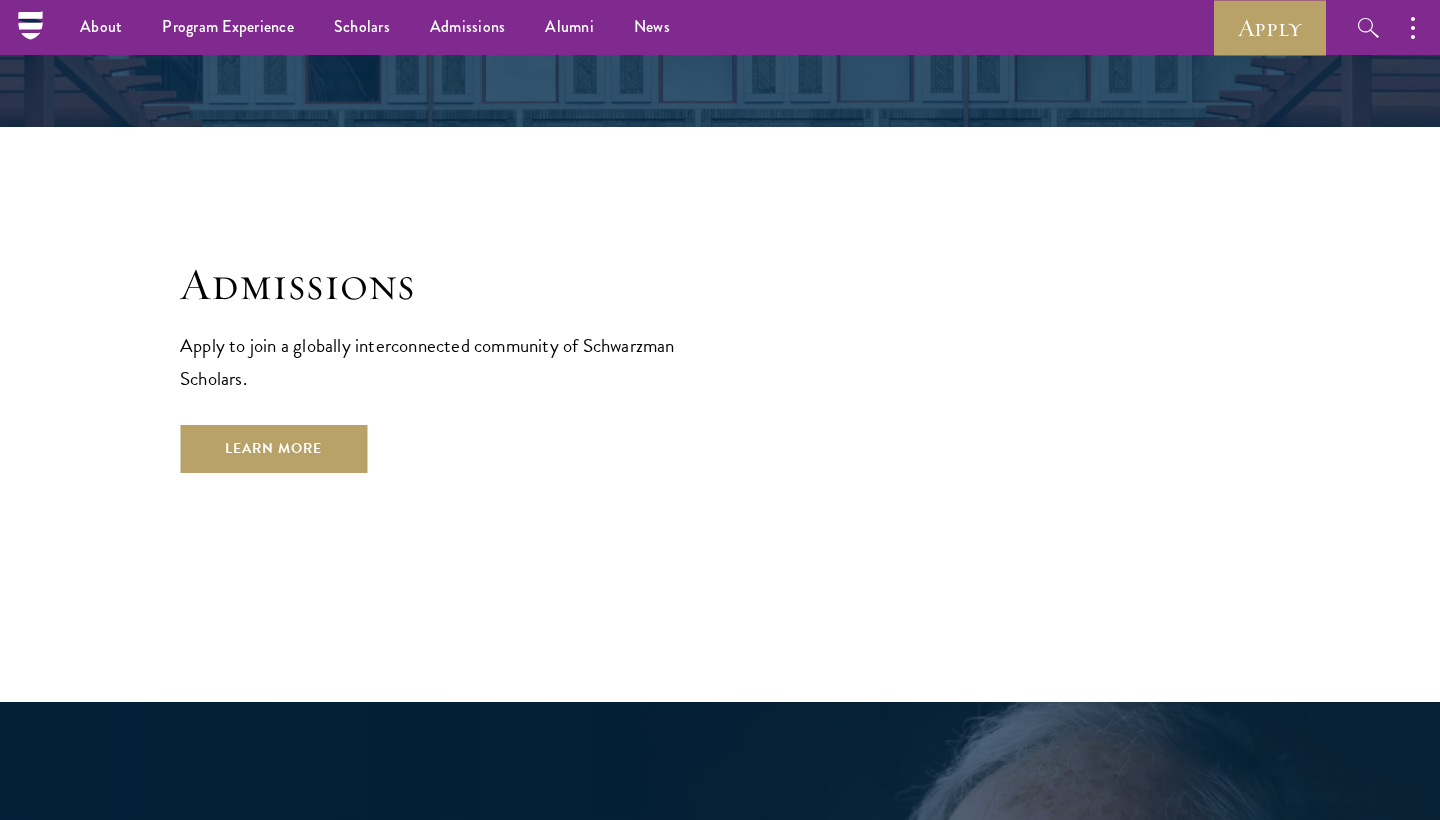 scroll, scrollTop: 3228, scrollLeft: 0, axis: vertical 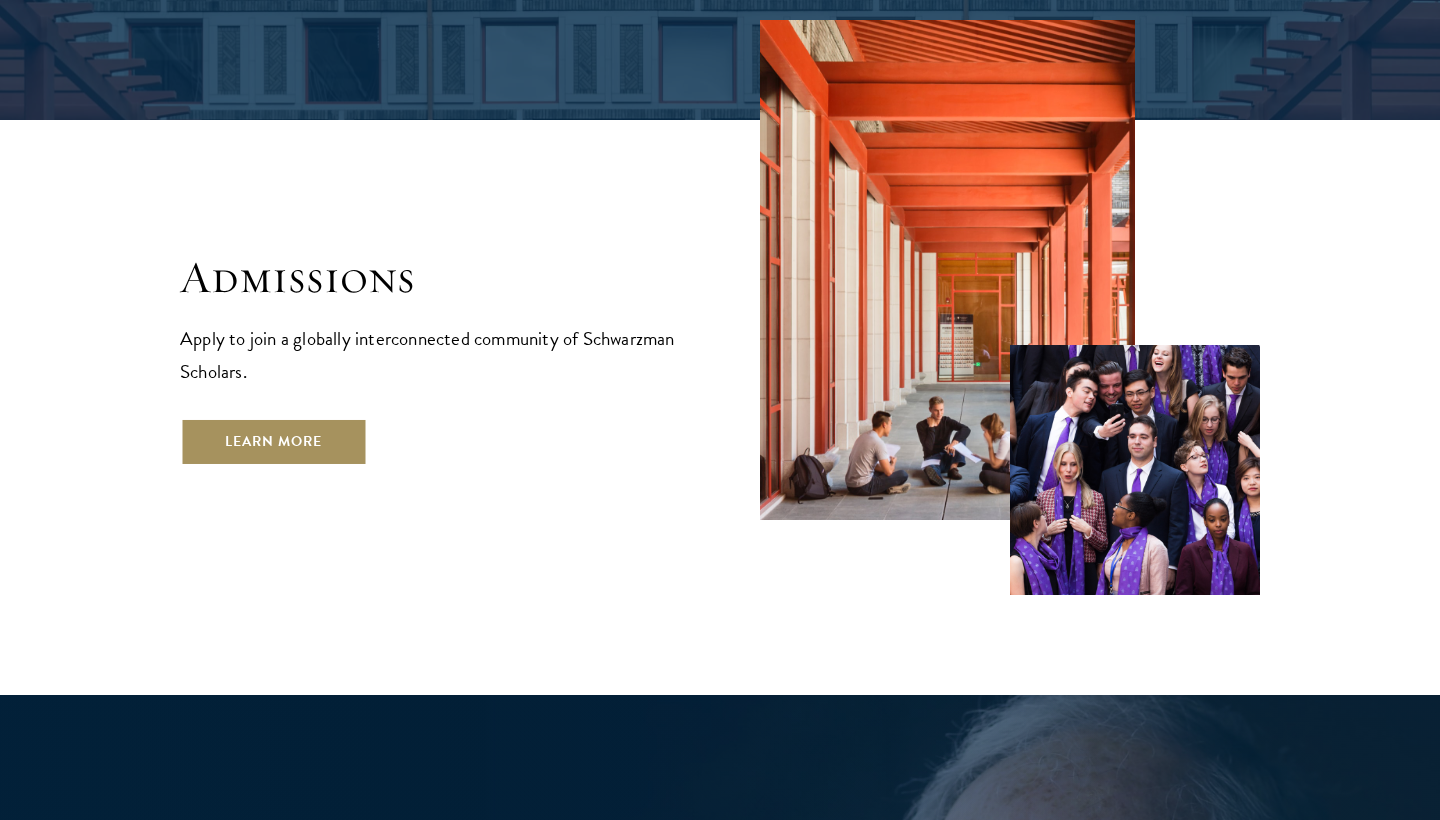 click on "Learn More" at bounding box center (273, 442) 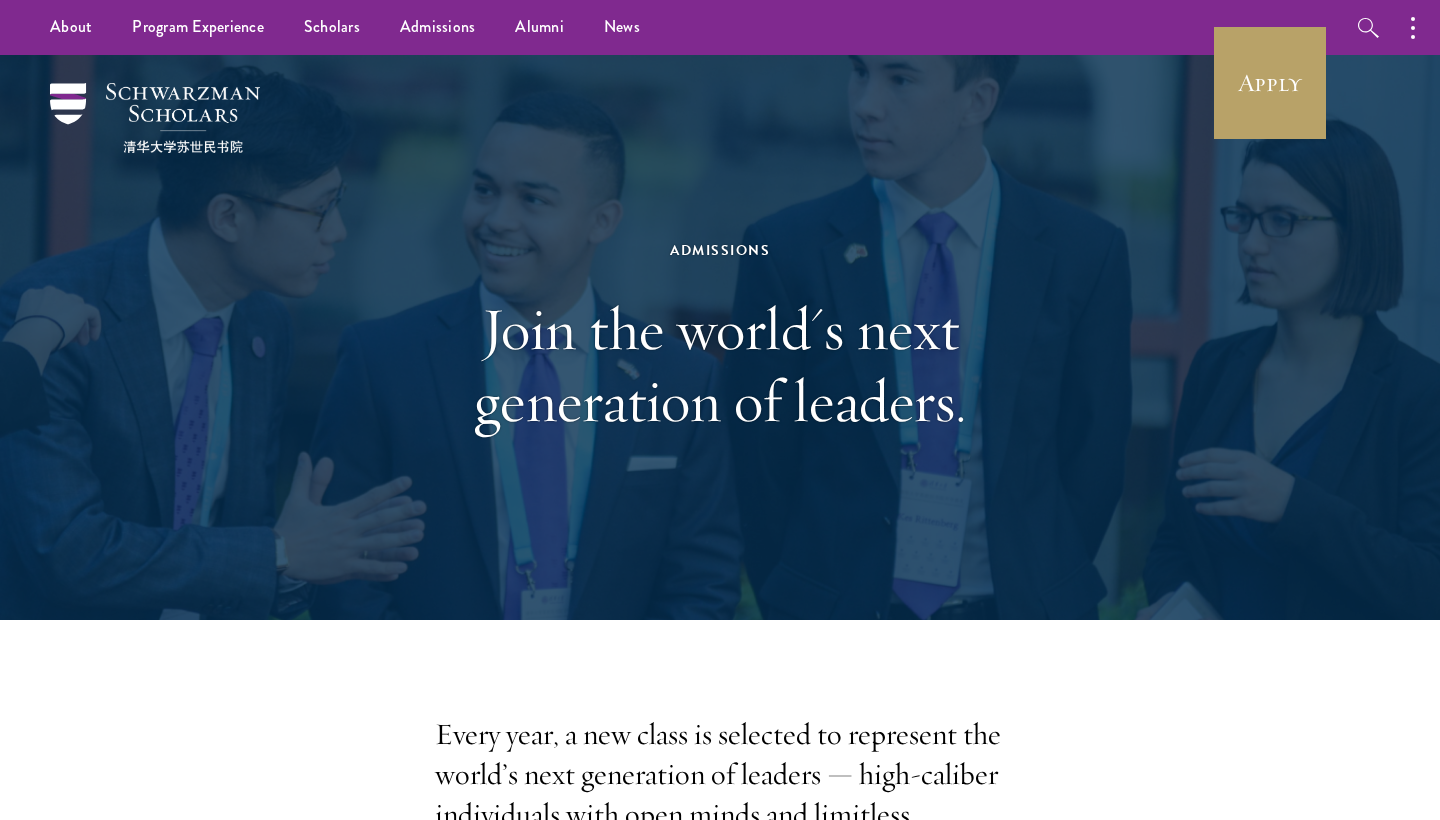 scroll, scrollTop: 33, scrollLeft: 3, axis: both 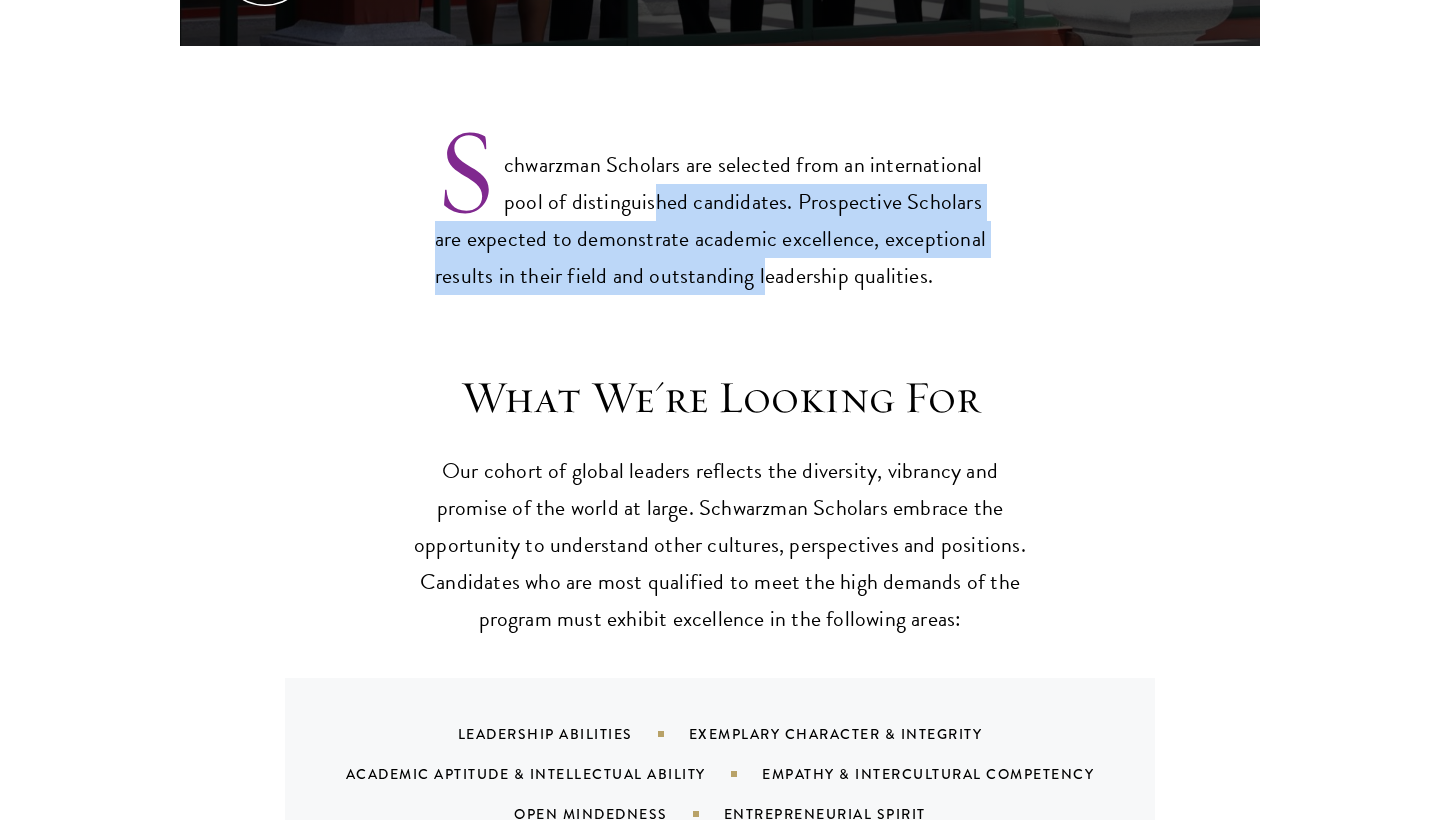 drag, startPoint x: 657, startPoint y: 147, endPoint x: 765, endPoint y: 215, distance: 127.62445 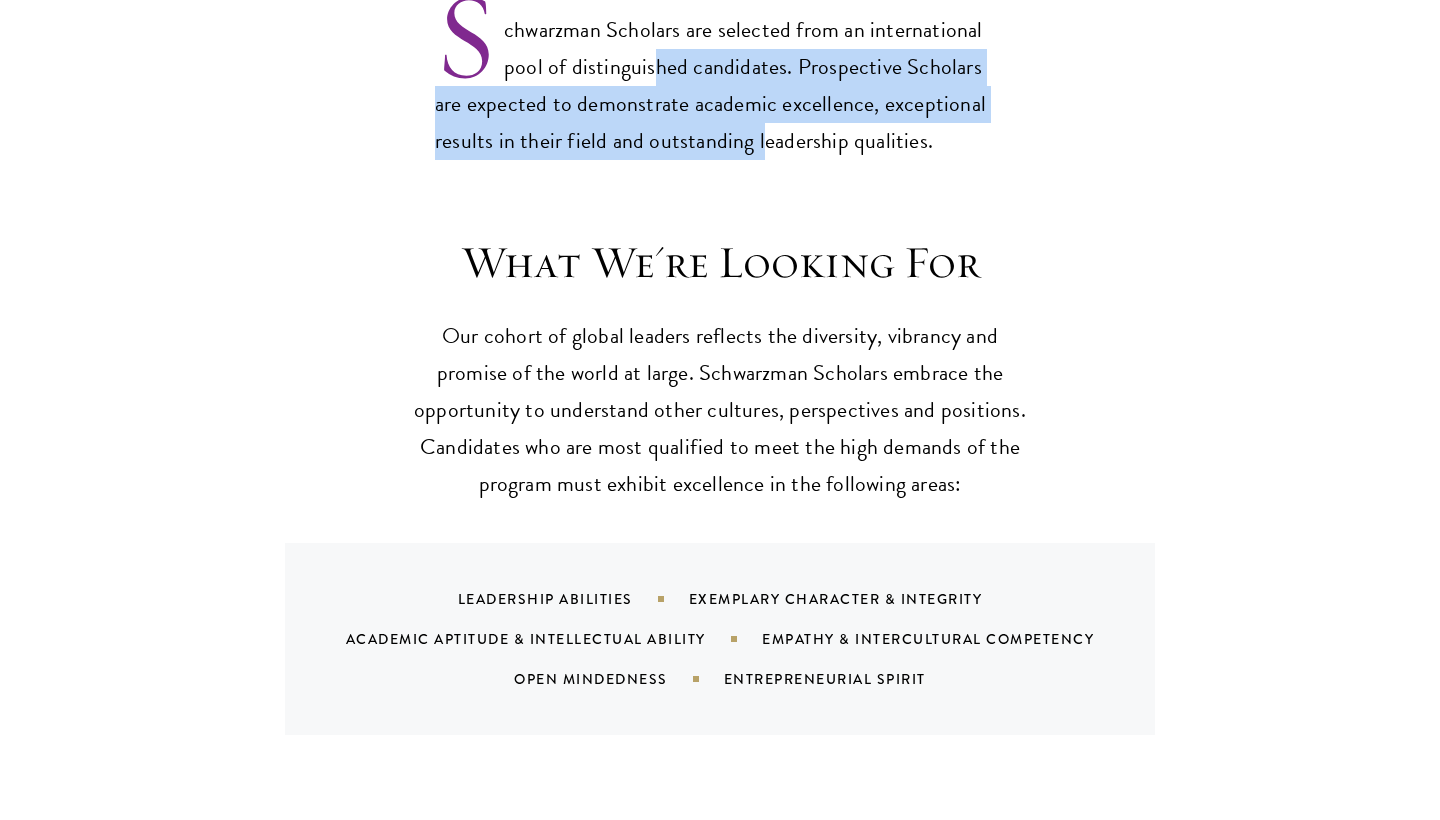 scroll, scrollTop: 1739, scrollLeft: 0, axis: vertical 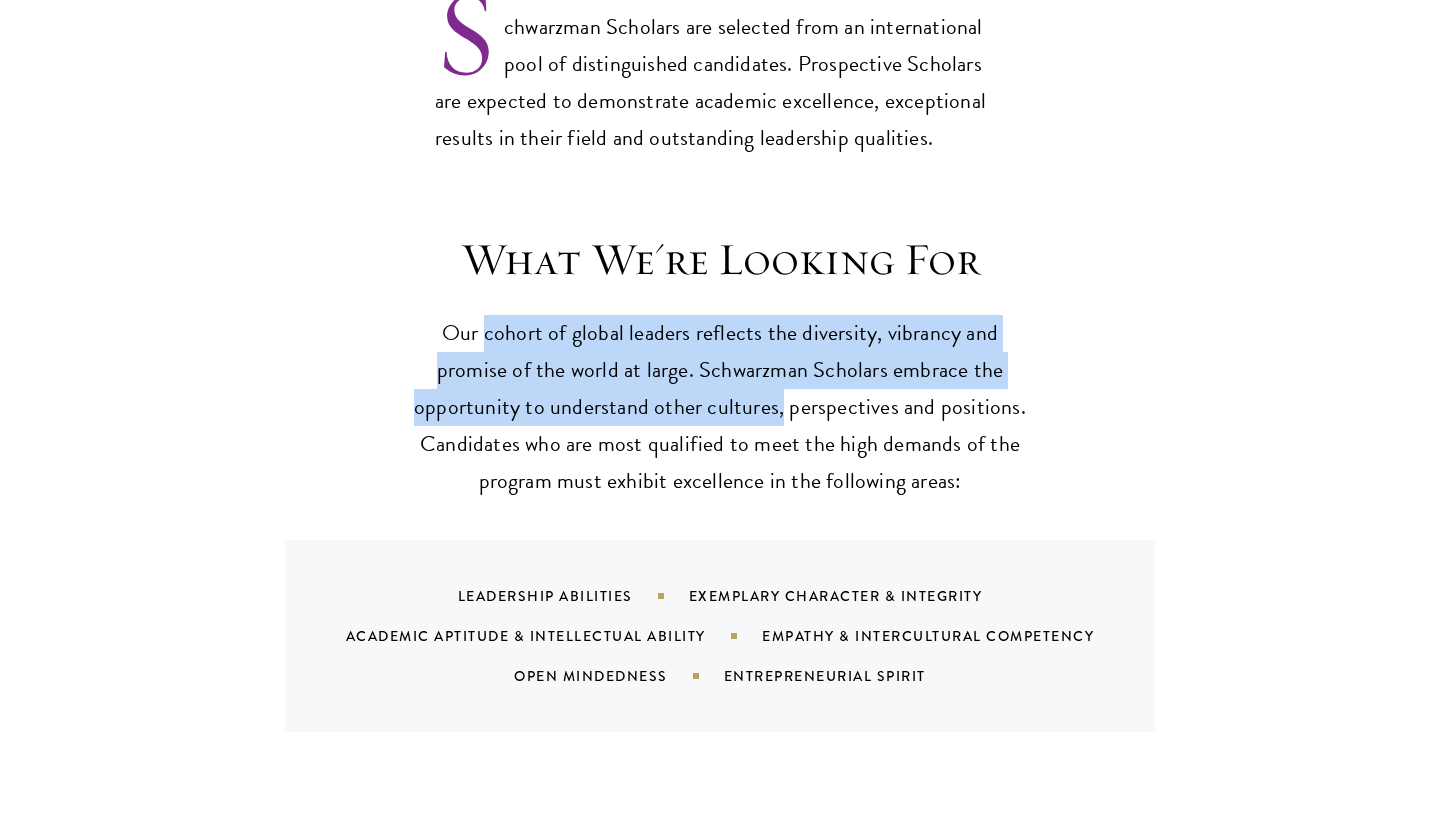 drag, startPoint x: 492, startPoint y: 289, endPoint x: 780, endPoint y: 343, distance: 293.01877 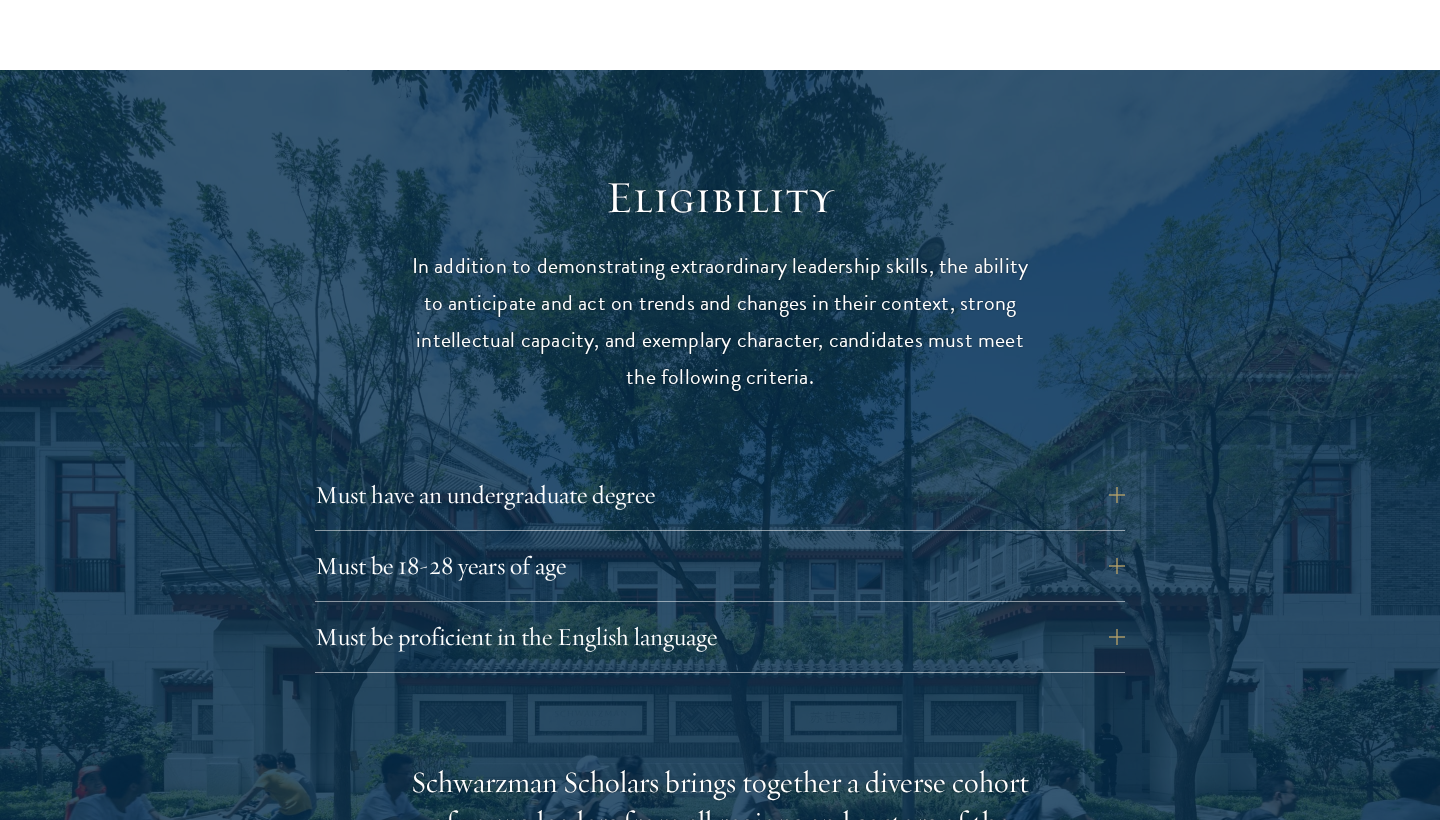 scroll, scrollTop: 2572, scrollLeft: 0, axis: vertical 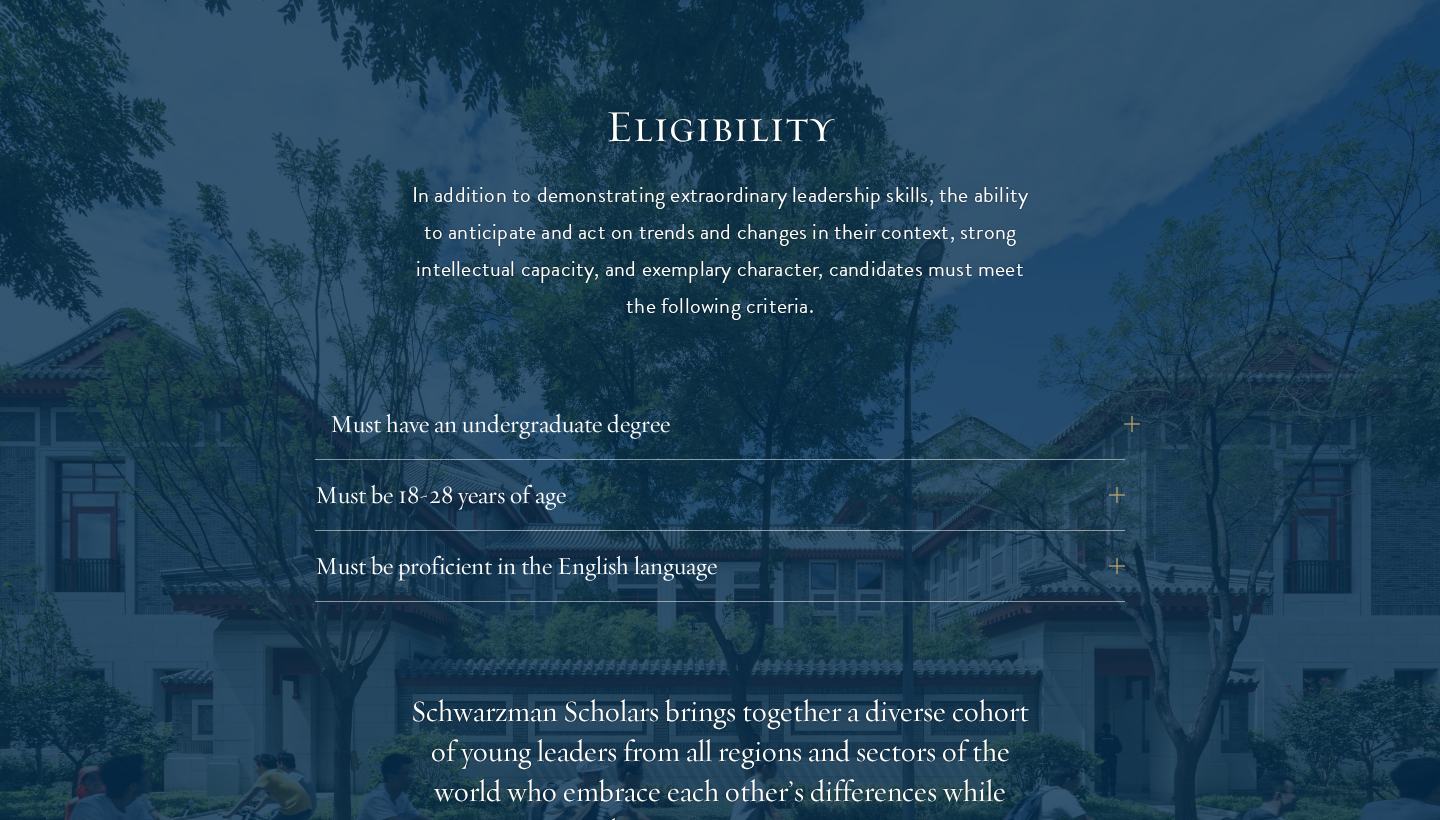 click on "Must have an undergraduate degree" at bounding box center (735, 424) 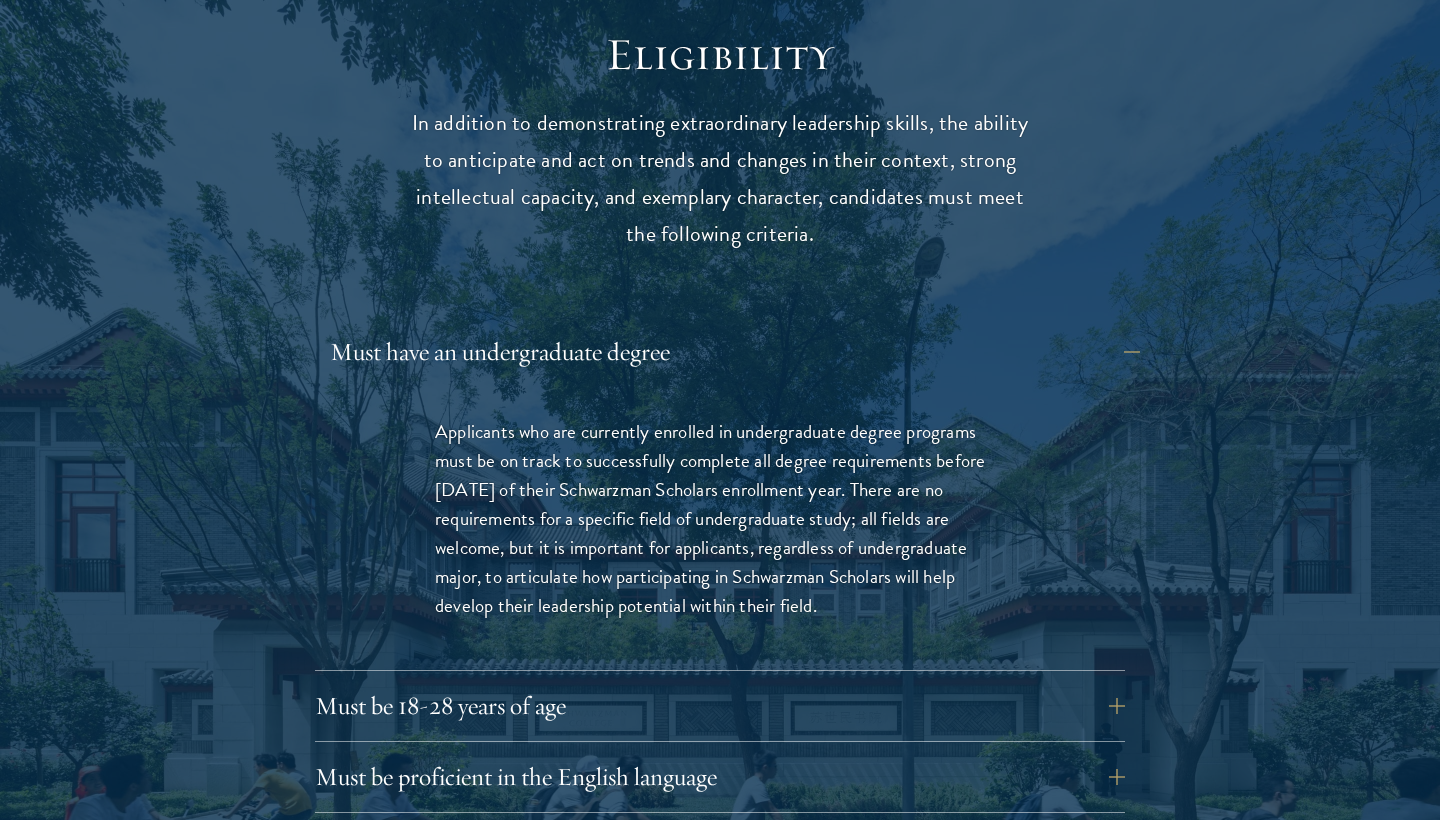 scroll, scrollTop: 2657, scrollLeft: 0, axis: vertical 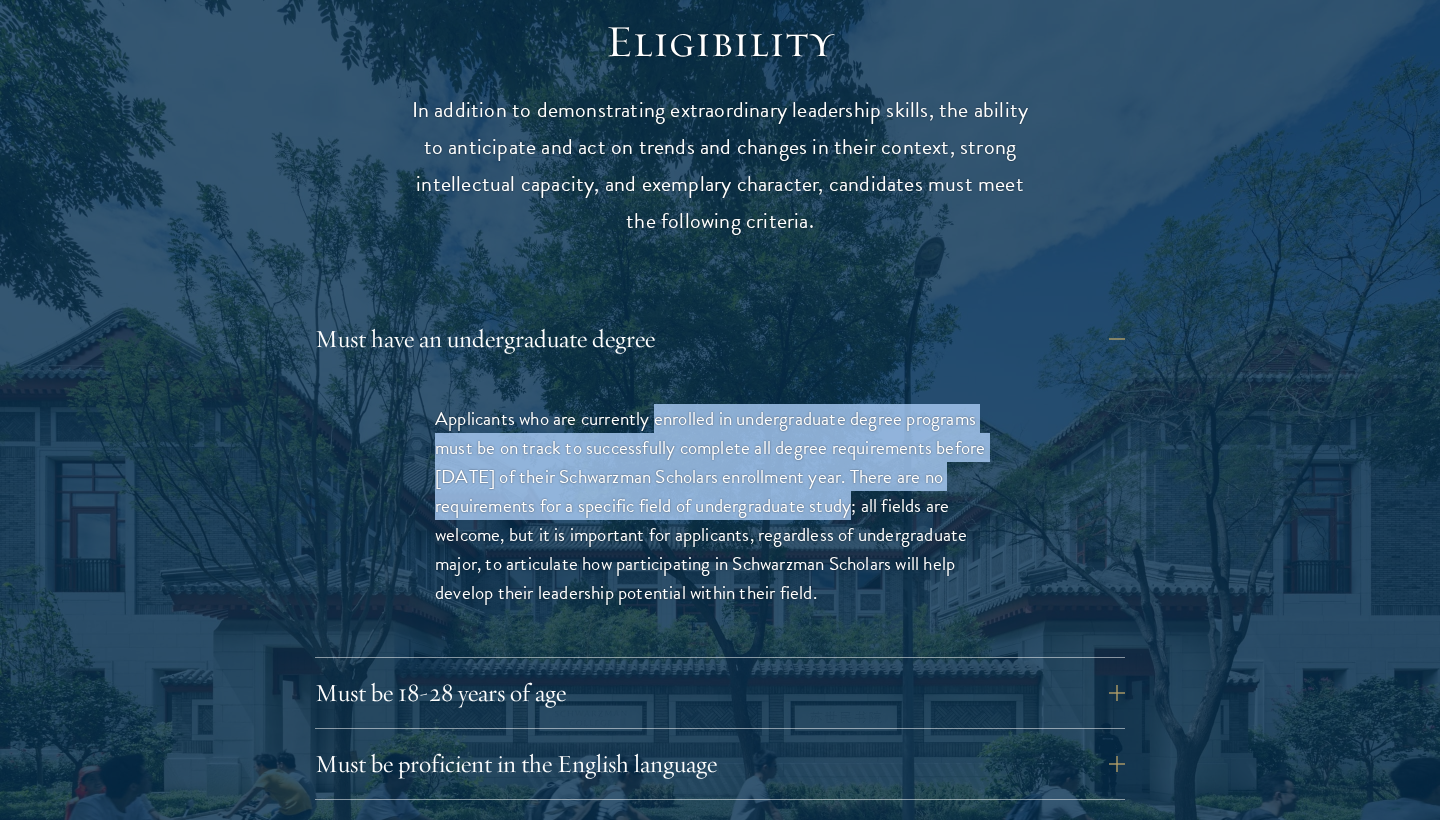 drag, startPoint x: 660, startPoint y: 361, endPoint x: 831, endPoint y: 442, distance: 189.21416 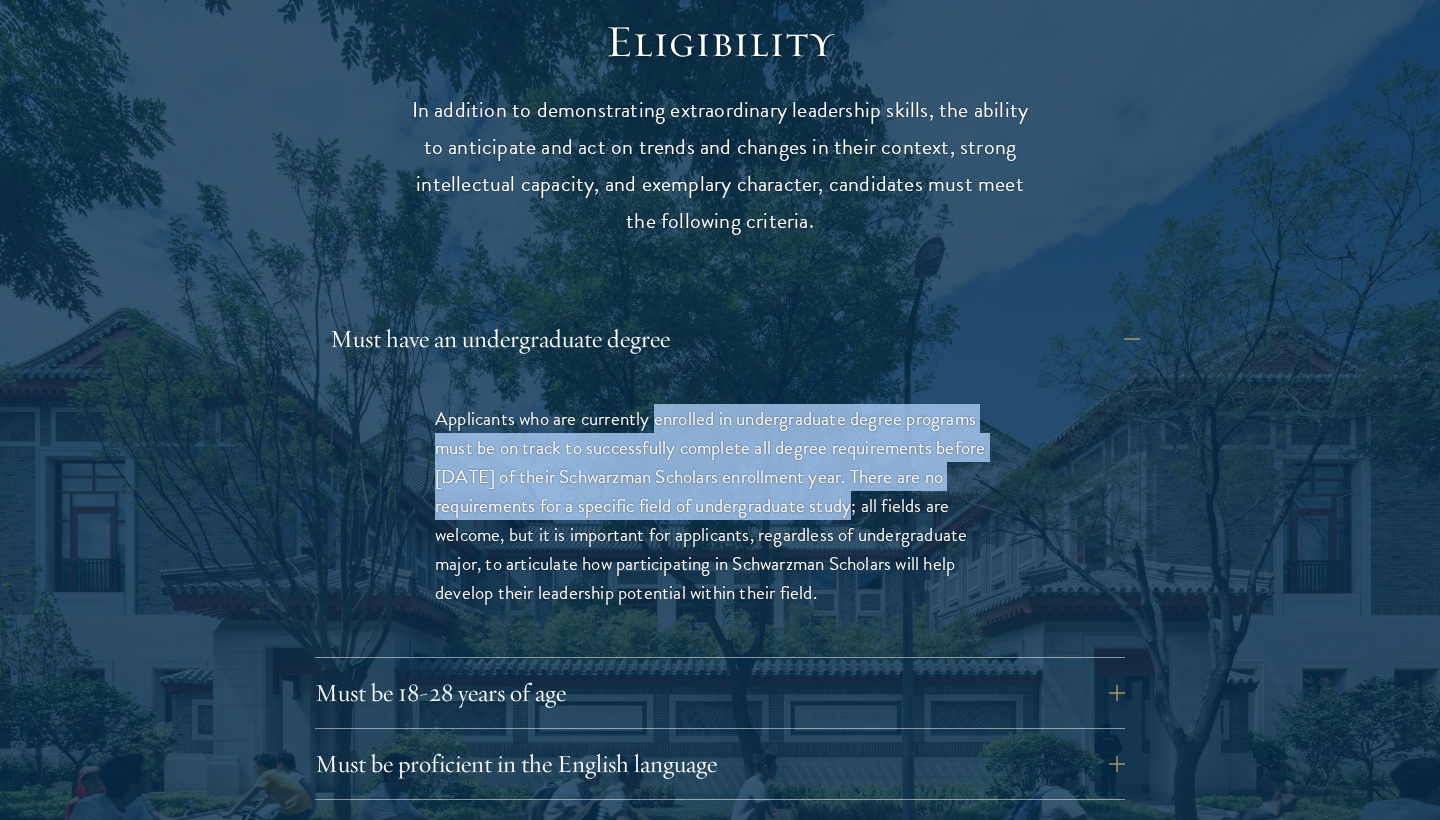 click on "Must have an undergraduate degree" at bounding box center [735, 339] 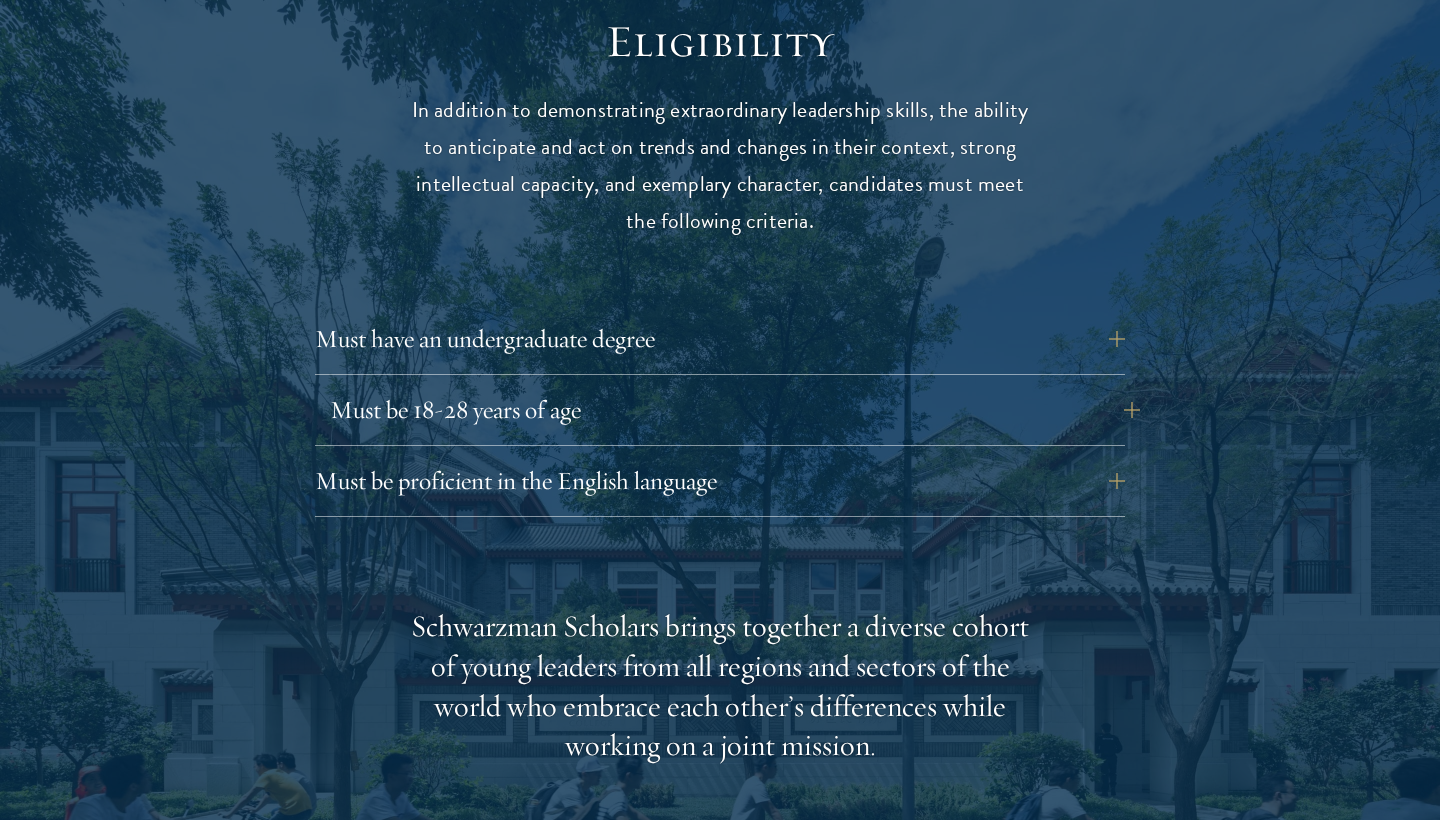 click on "Must be 18-28 years of age" at bounding box center (735, 410) 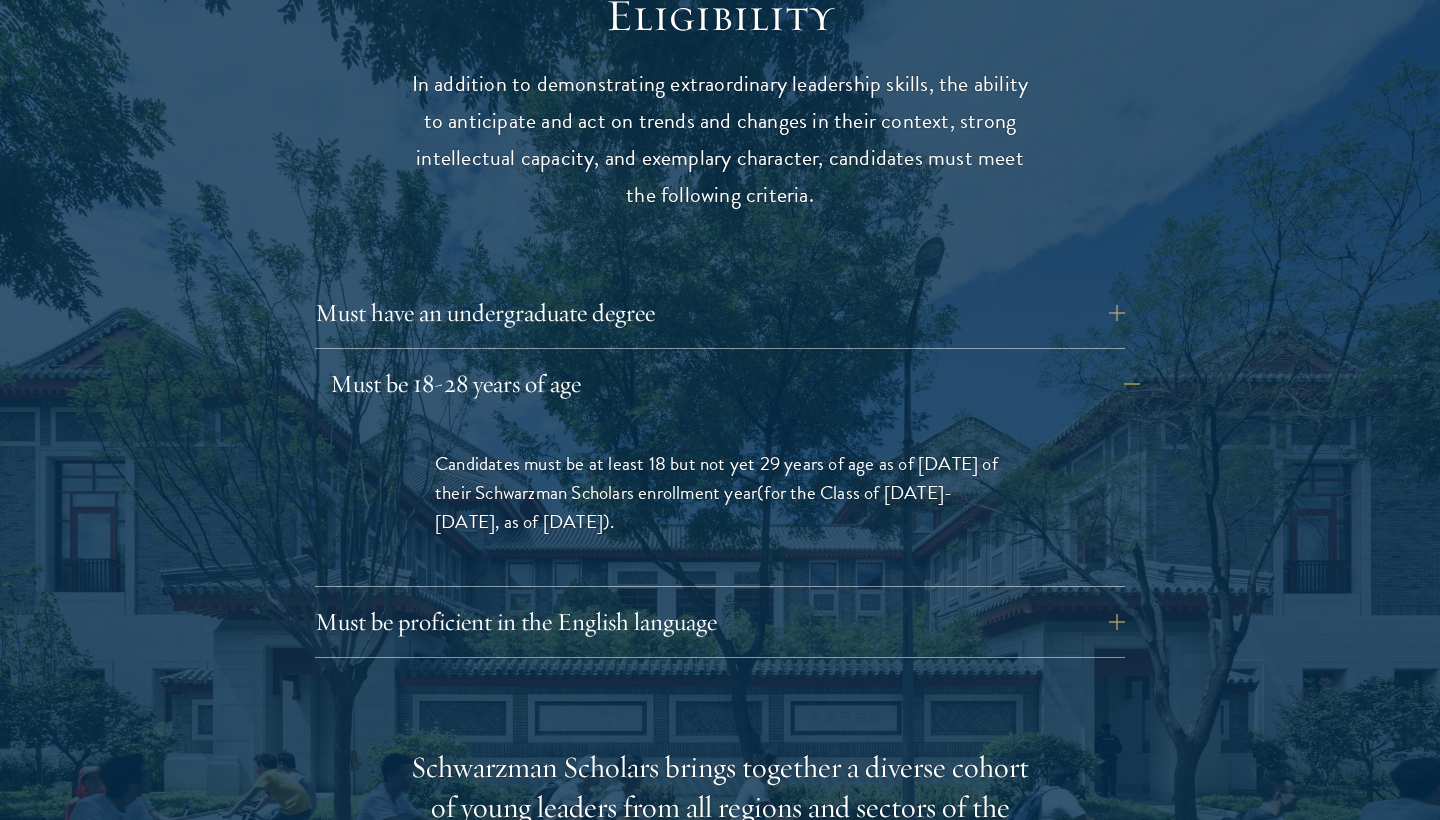 scroll, scrollTop: 2690, scrollLeft: 0, axis: vertical 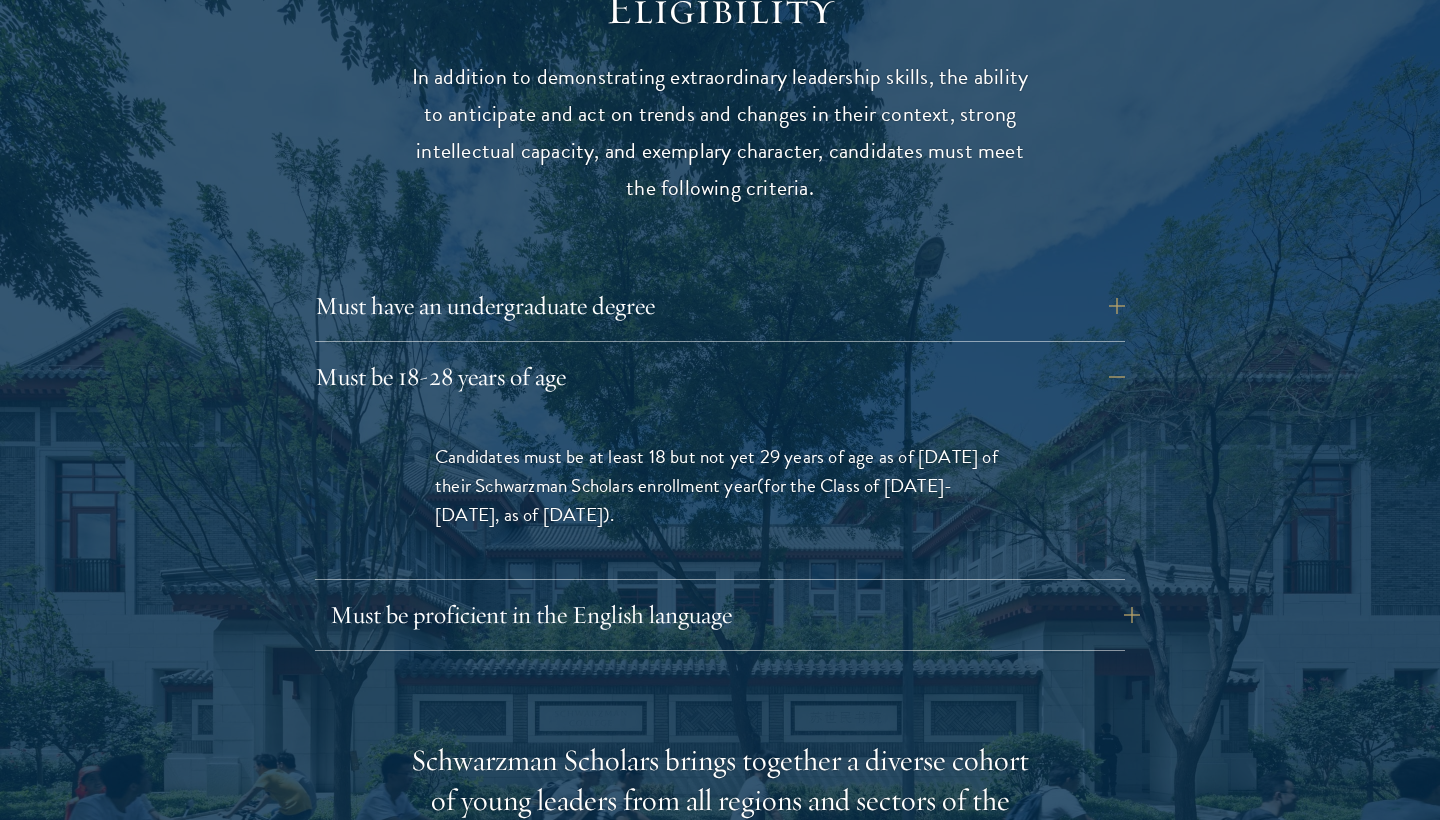 click on "Must be proficient in the English language" at bounding box center [735, 615] 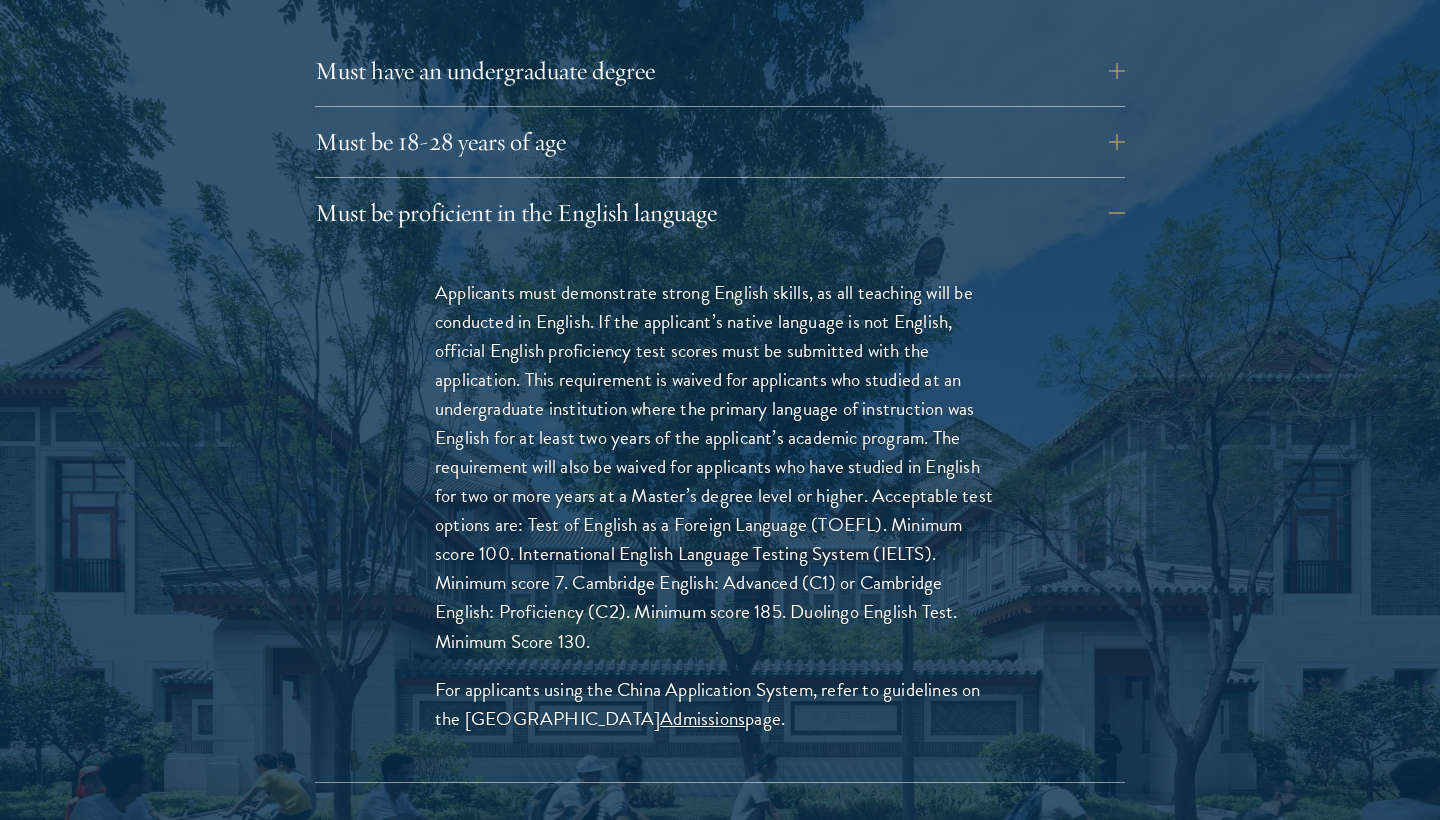 scroll, scrollTop: 2928, scrollLeft: 0, axis: vertical 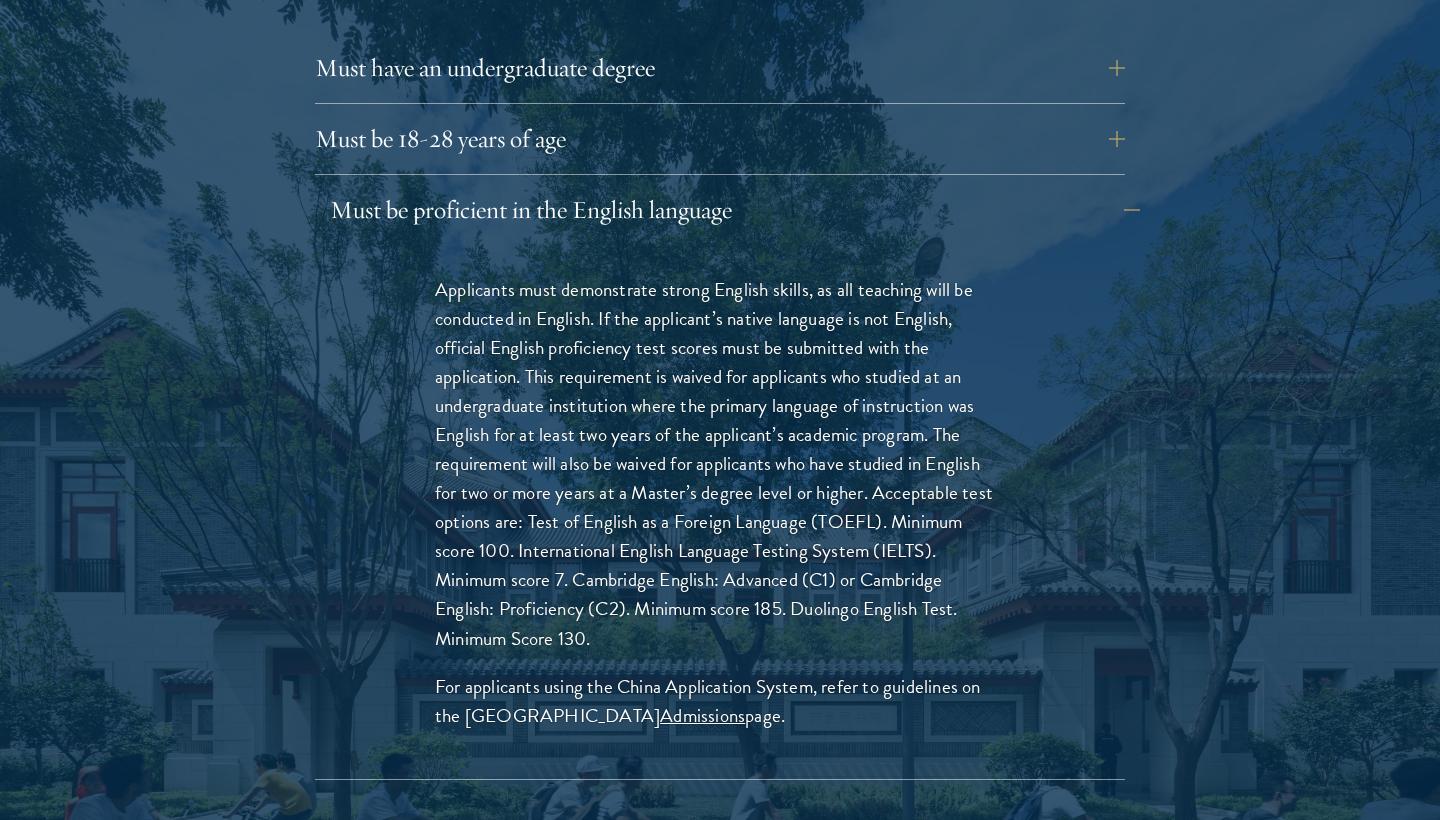 click on "Must be proficient in the English language" at bounding box center [735, 210] 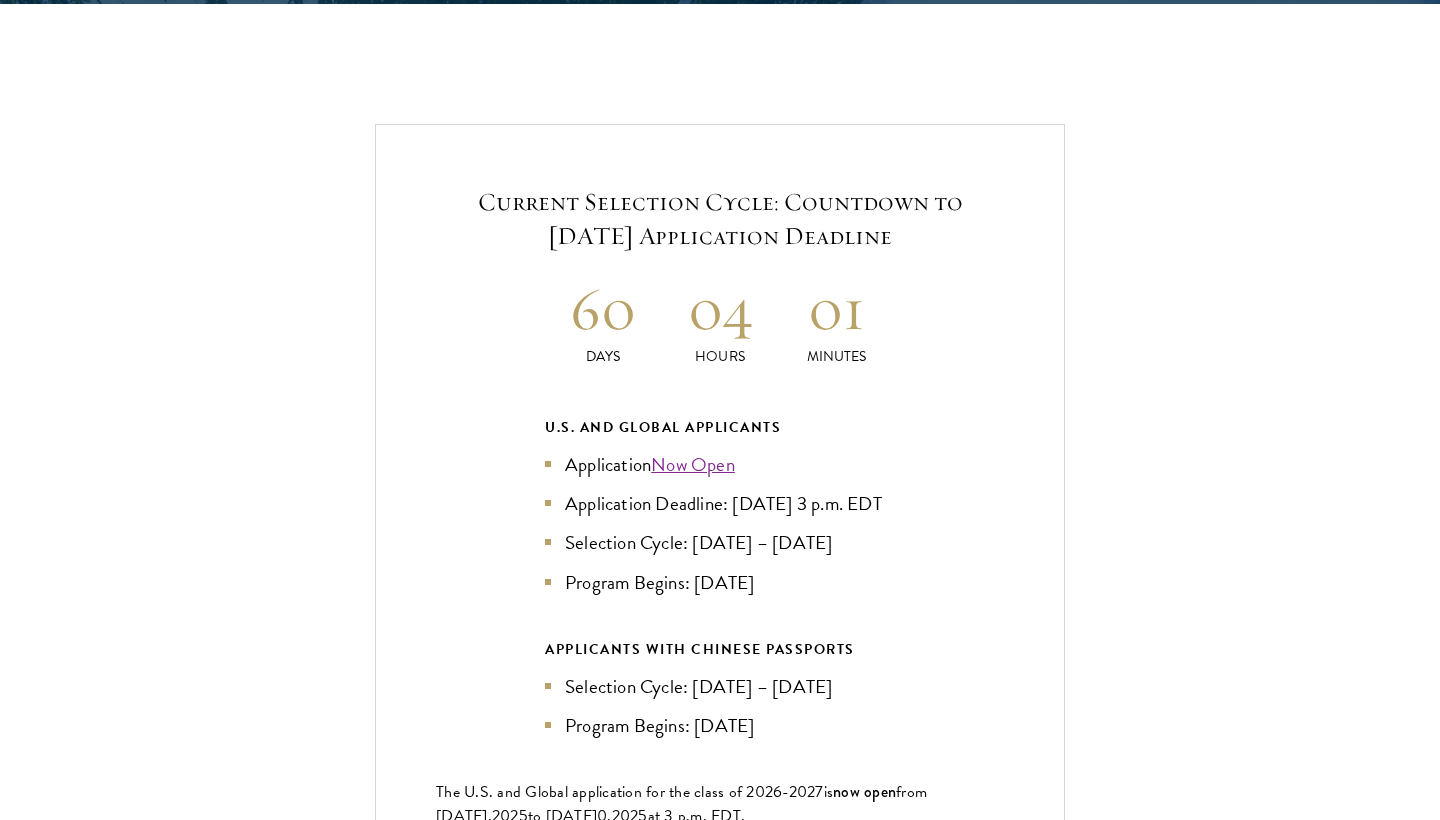 scroll, scrollTop: 4216, scrollLeft: 0, axis: vertical 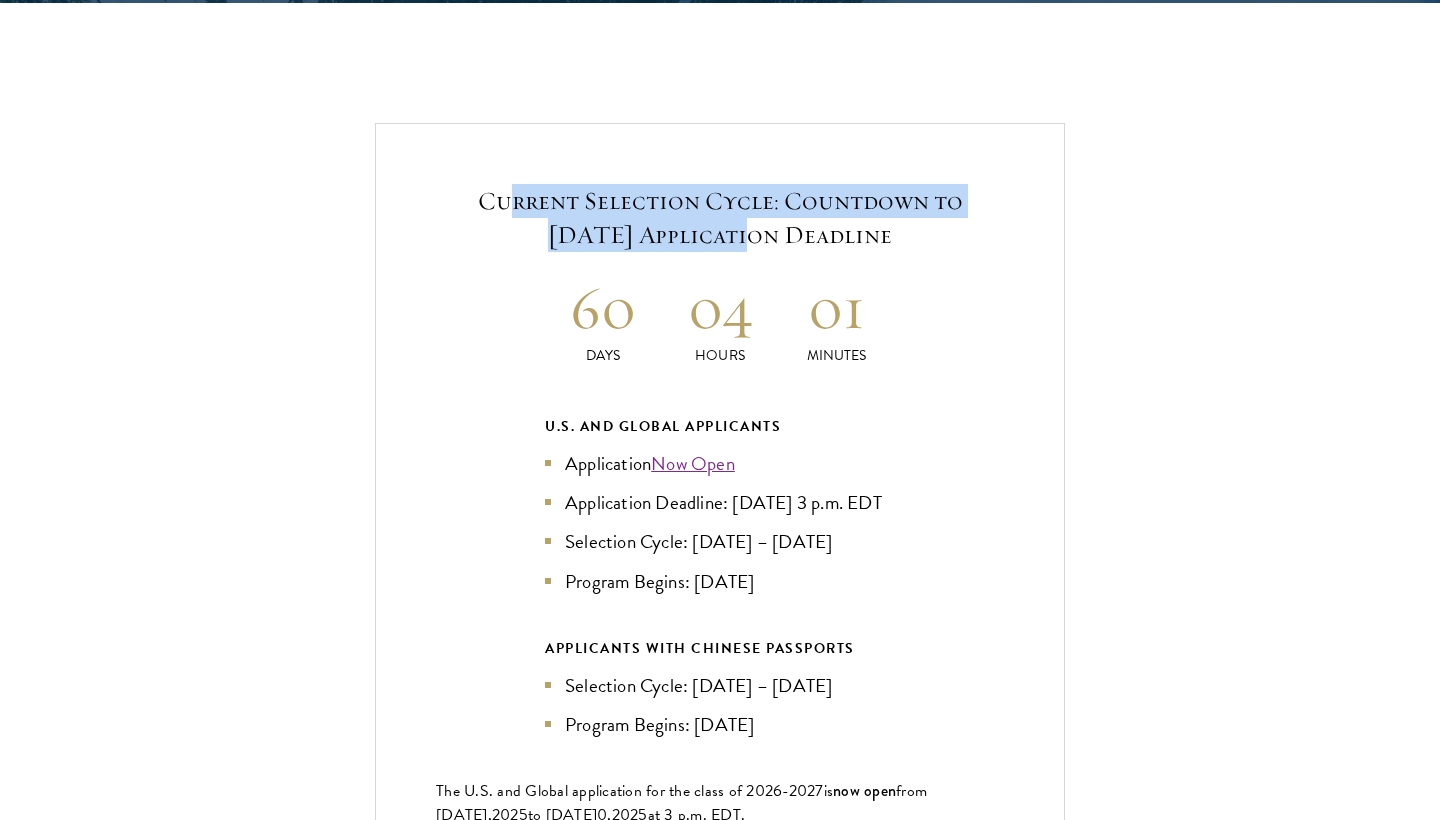 drag, startPoint x: 510, startPoint y: 133, endPoint x: 676, endPoint y: 162, distance: 168.5141 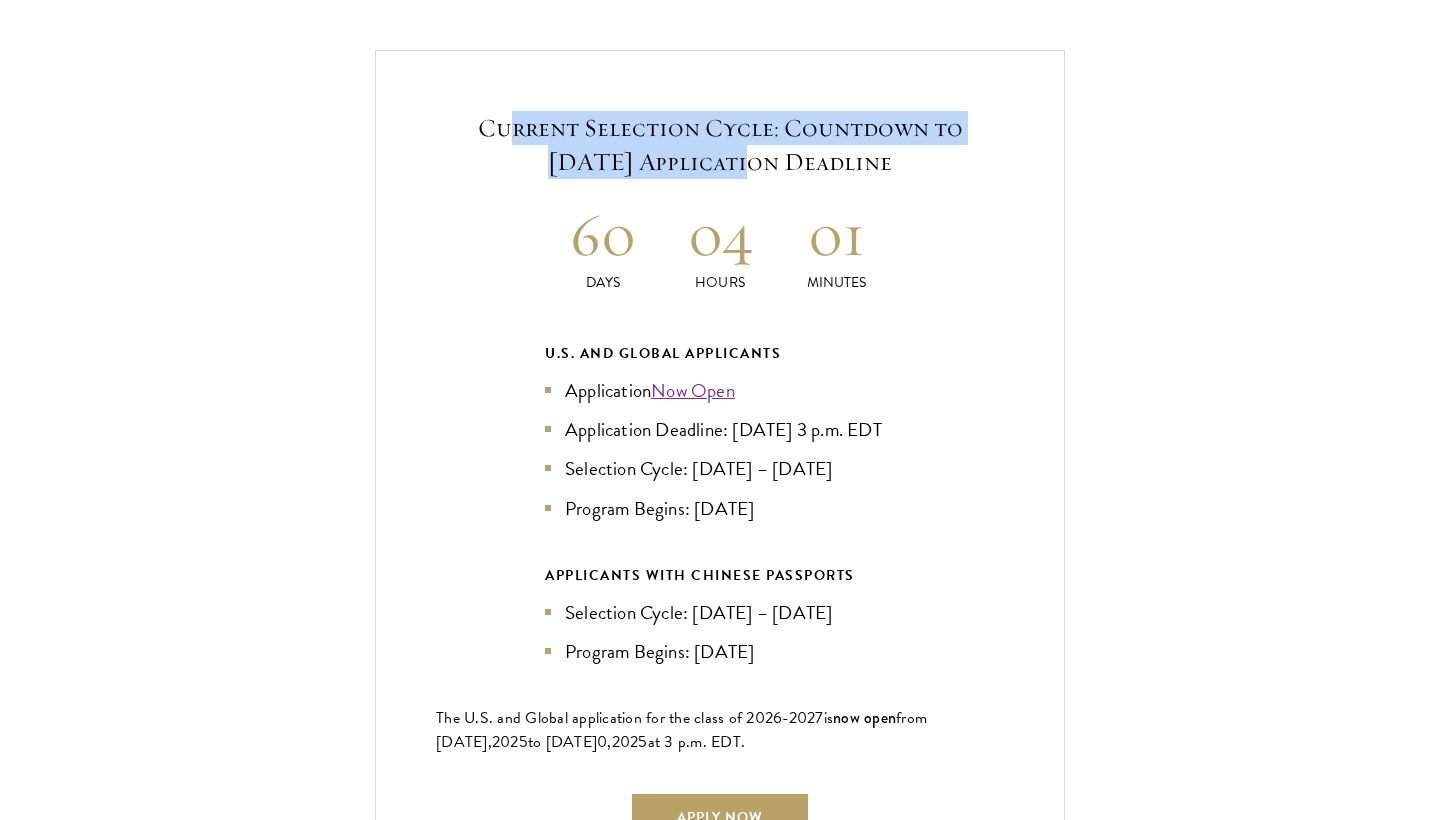 scroll, scrollTop: 4291, scrollLeft: 0, axis: vertical 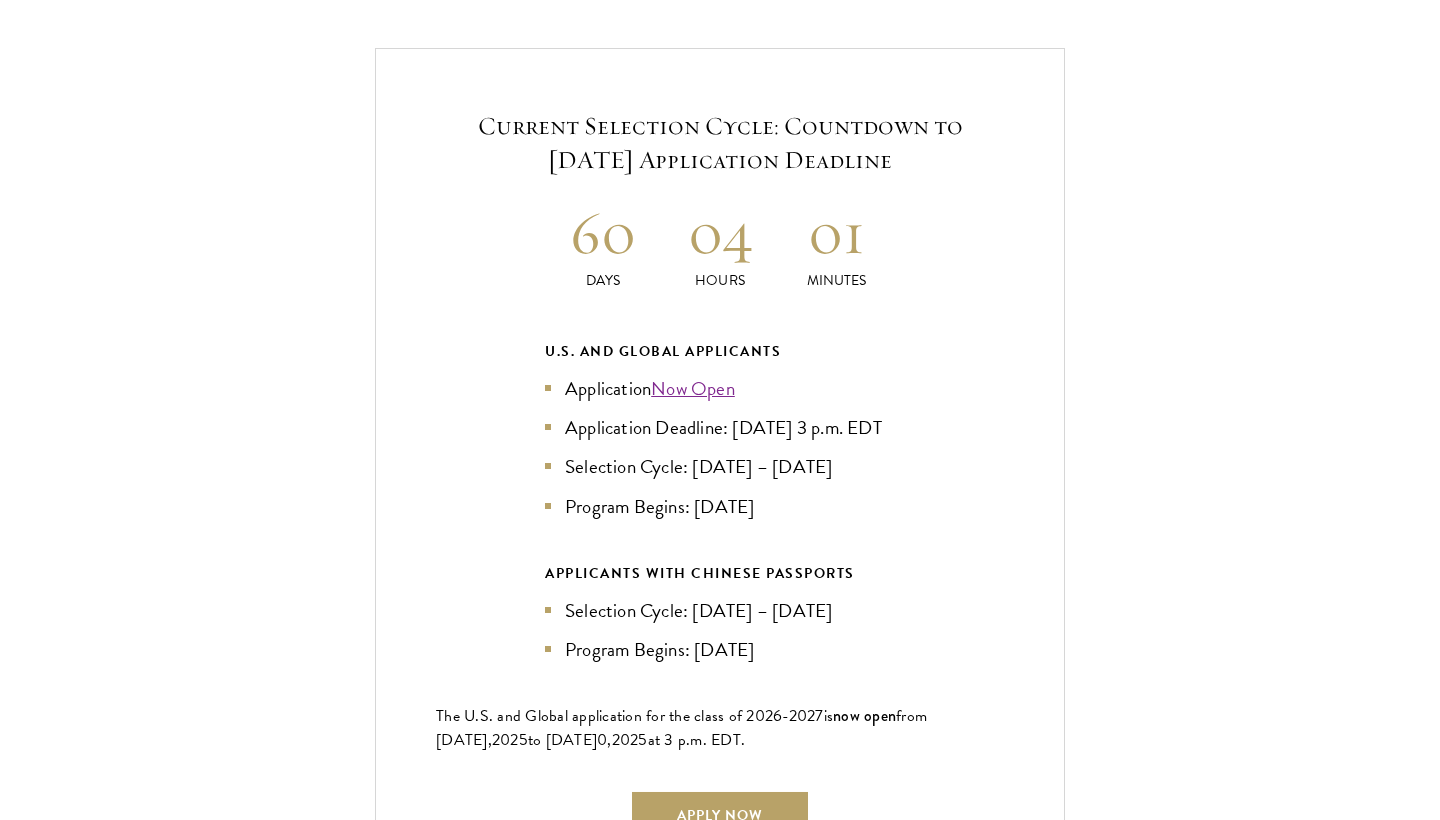 click on "Application Deadline: Sept 10, 2025 at 3 p.m. EDT" at bounding box center [720, 427] 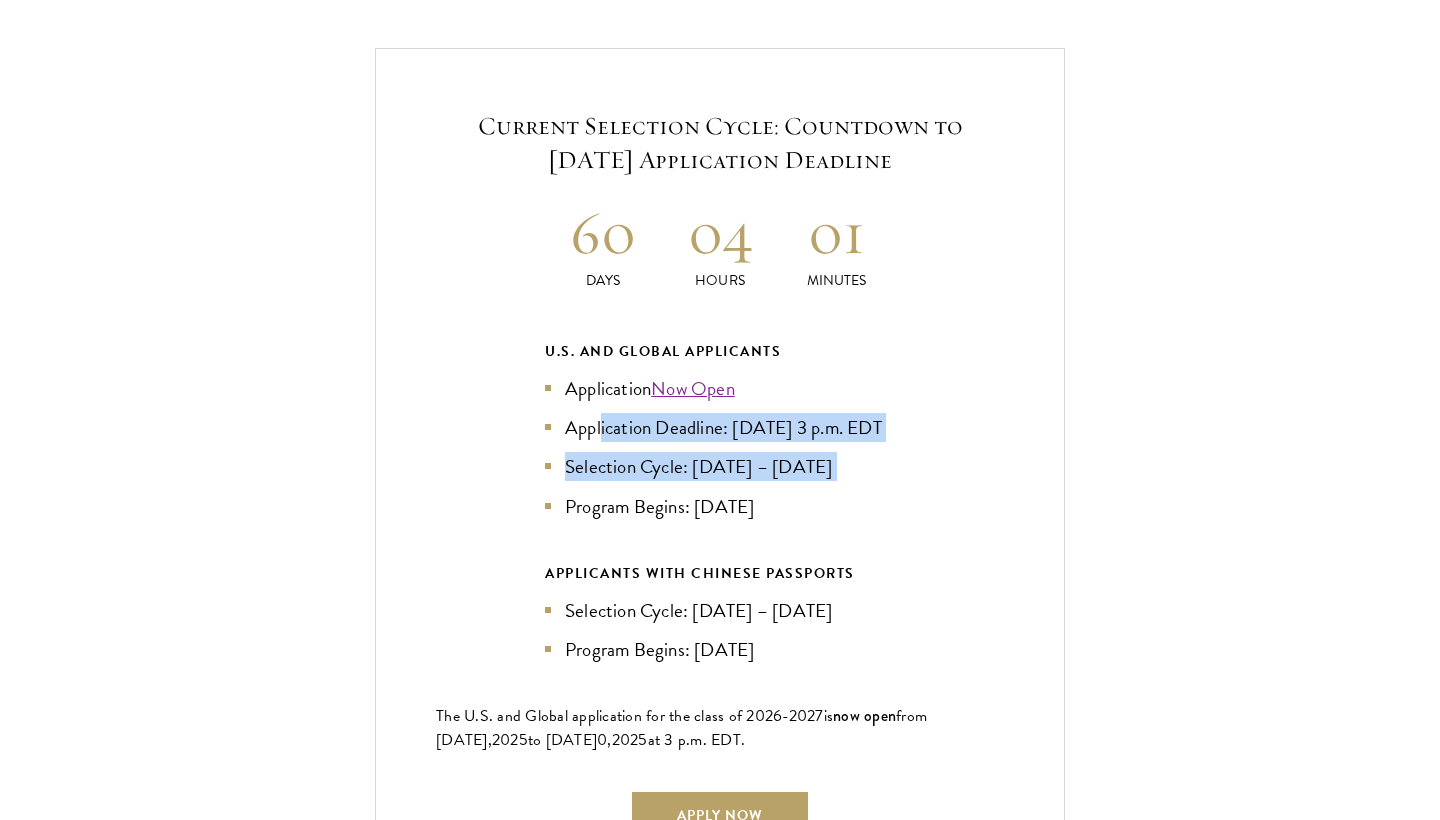 drag, startPoint x: 602, startPoint y: 358, endPoint x: 760, endPoint y: 449, distance: 182.3321 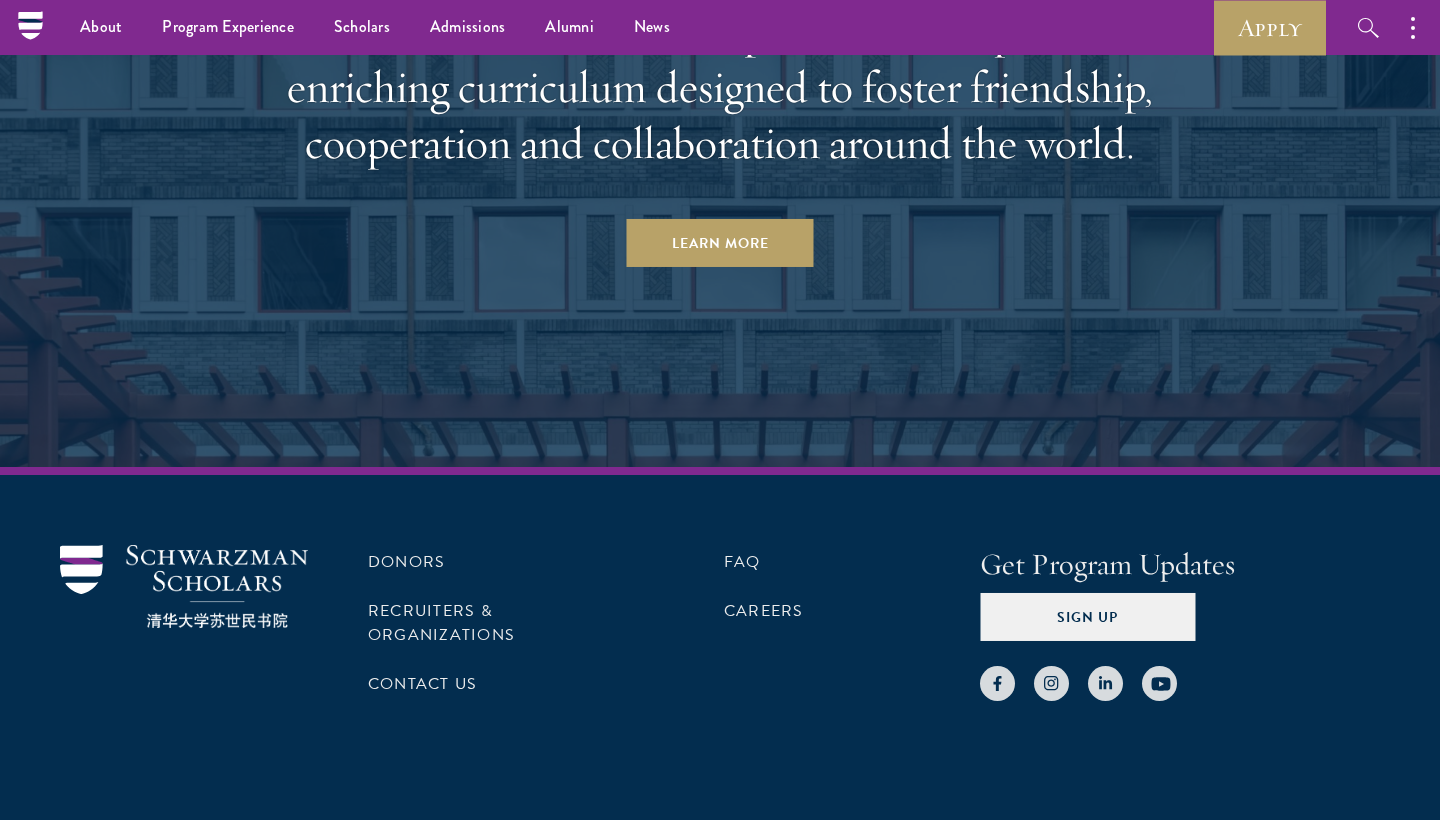 scroll, scrollTop: 10335, scrollLeft: 0, axis: vertical 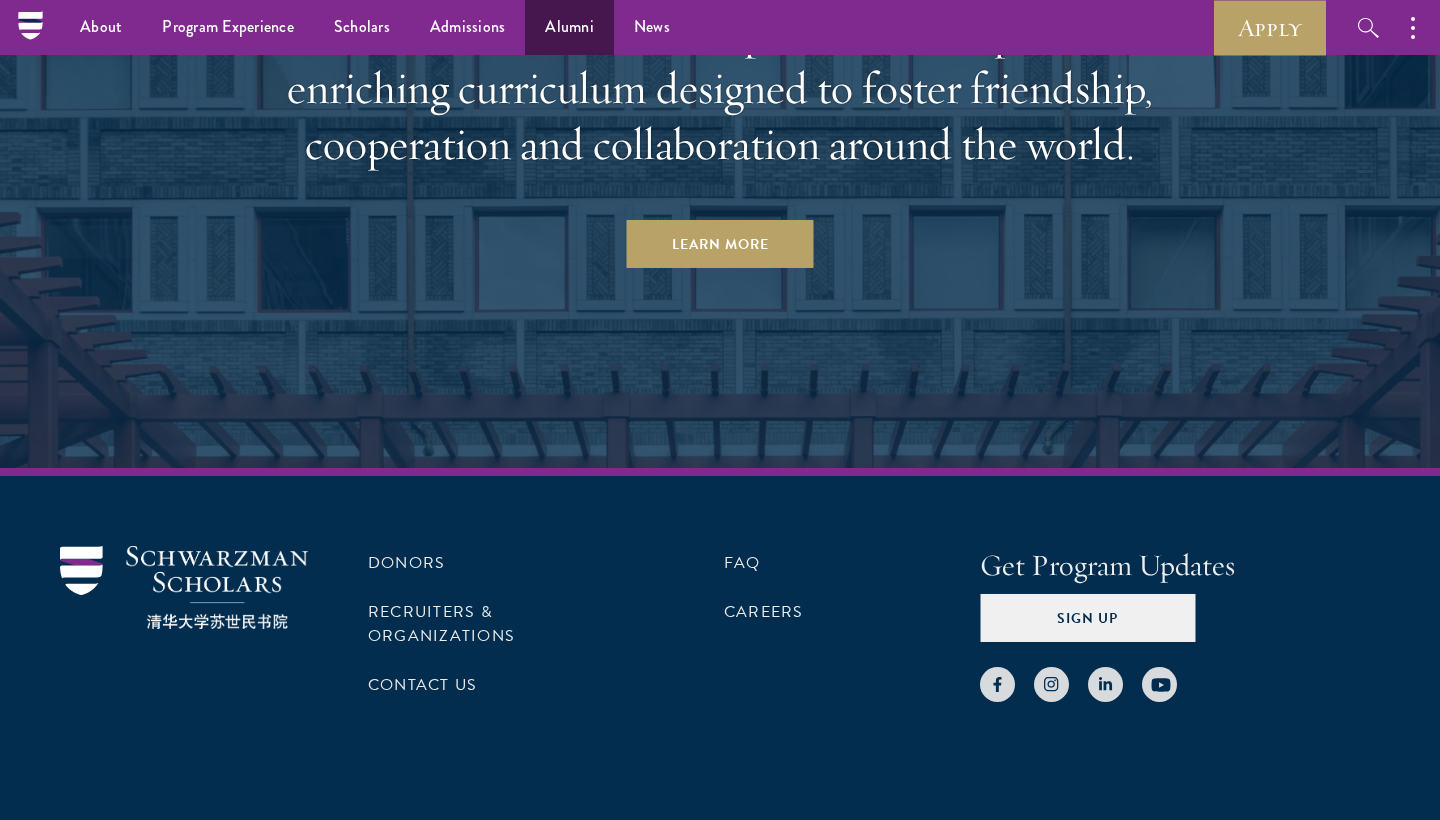 click on "Alumni" at bounding box center (569, 27) 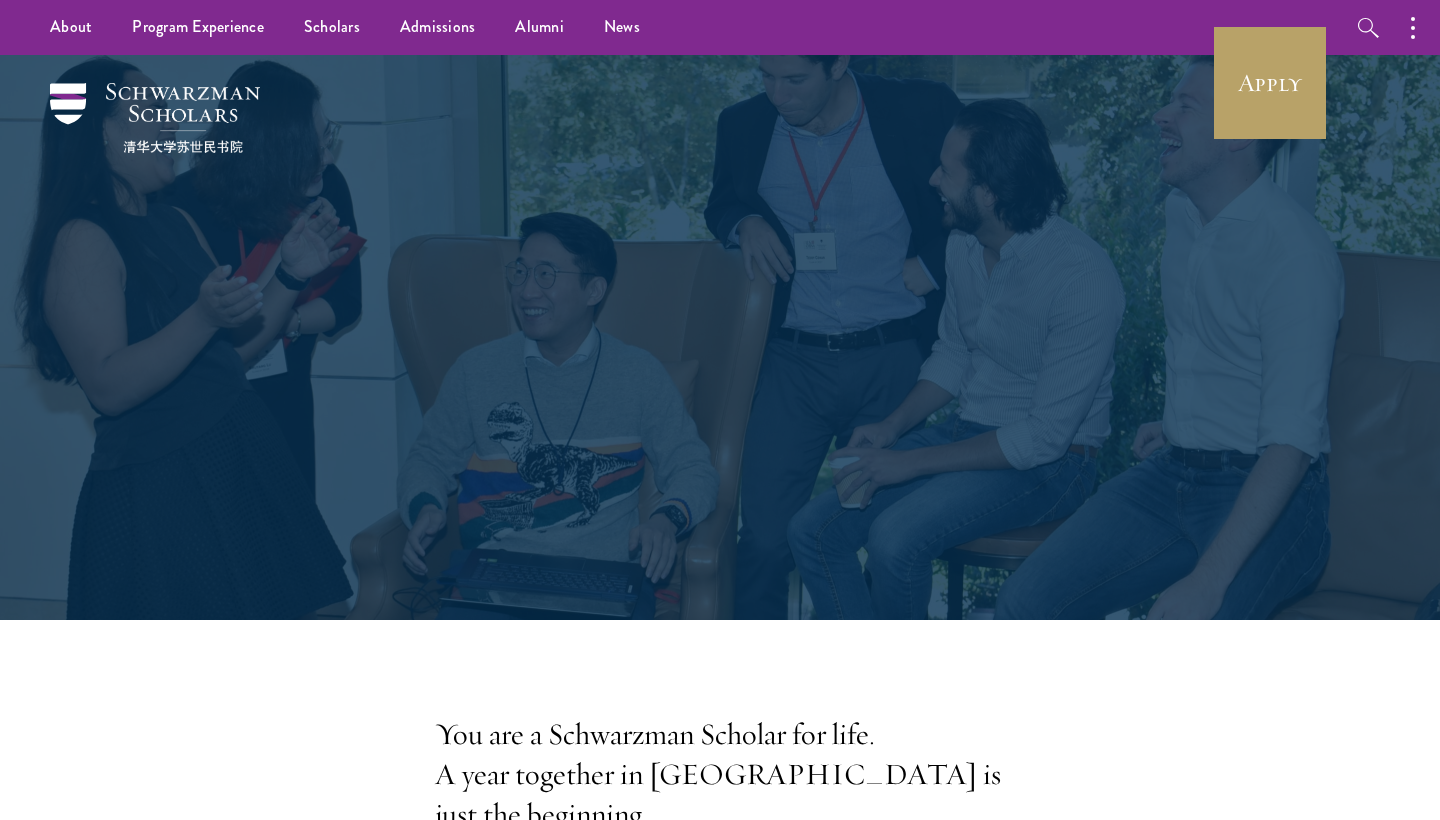 scroll, scrollTop: 0, scrollLeft: 0, axis: both 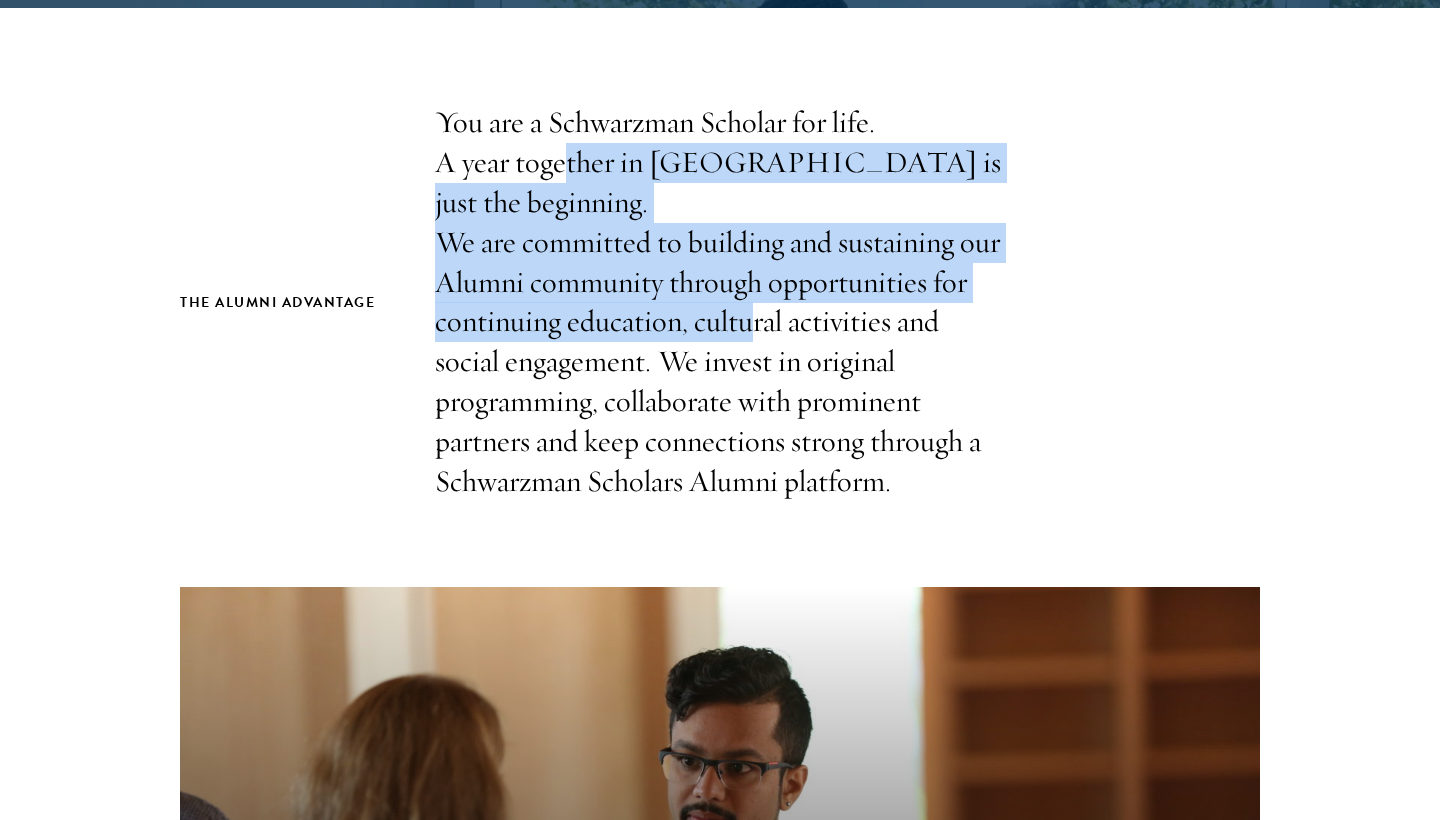 drag, startPoint x: 551, startPoint y: 176, endPoint x: 734, endPoint y: 255, distance: 199.32385 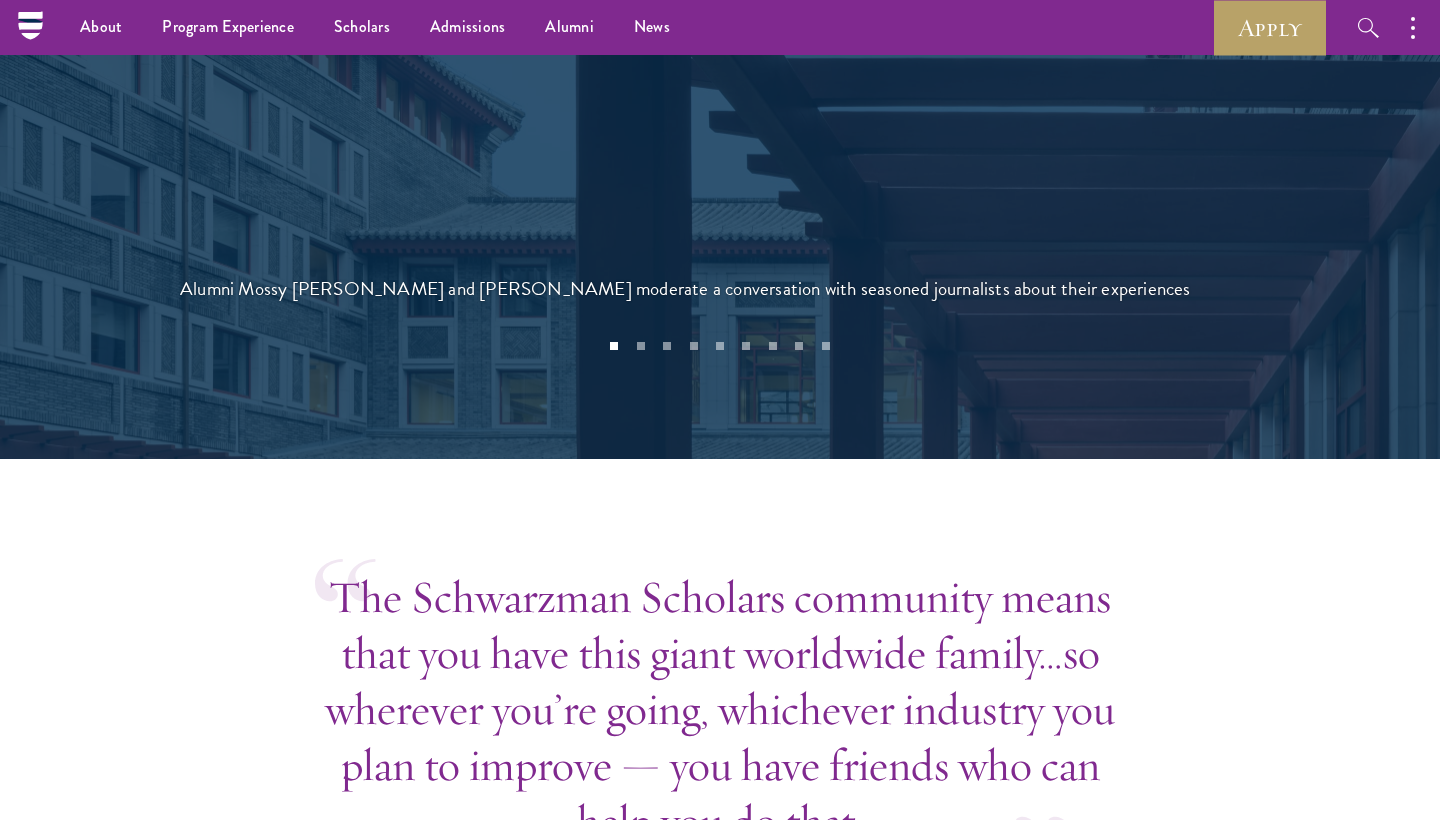 scroll, scrollTop: 4701, scrollLeft: 0, axis: vertical 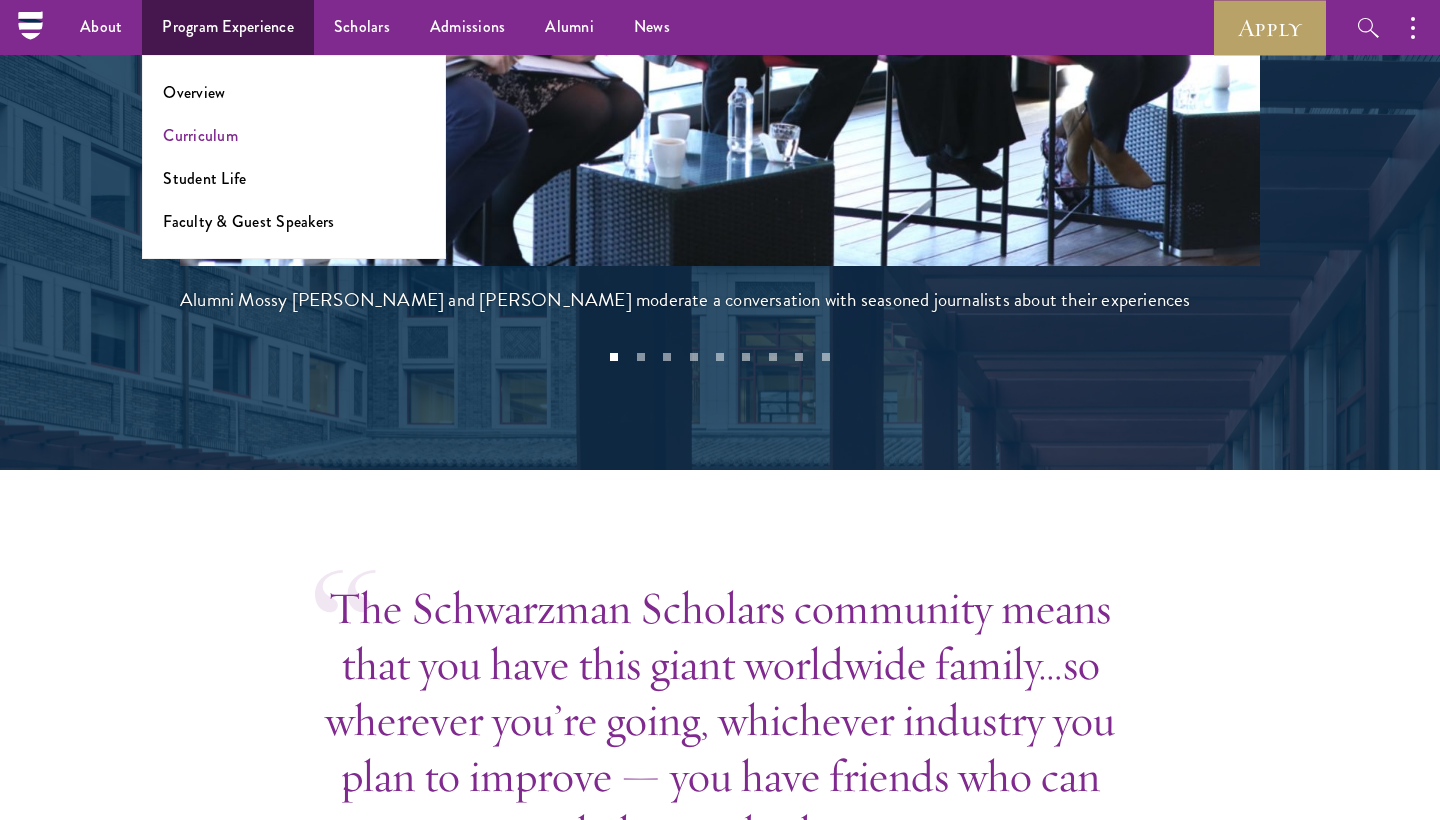 click on "Curriculum" at bounding box center [200, 135] 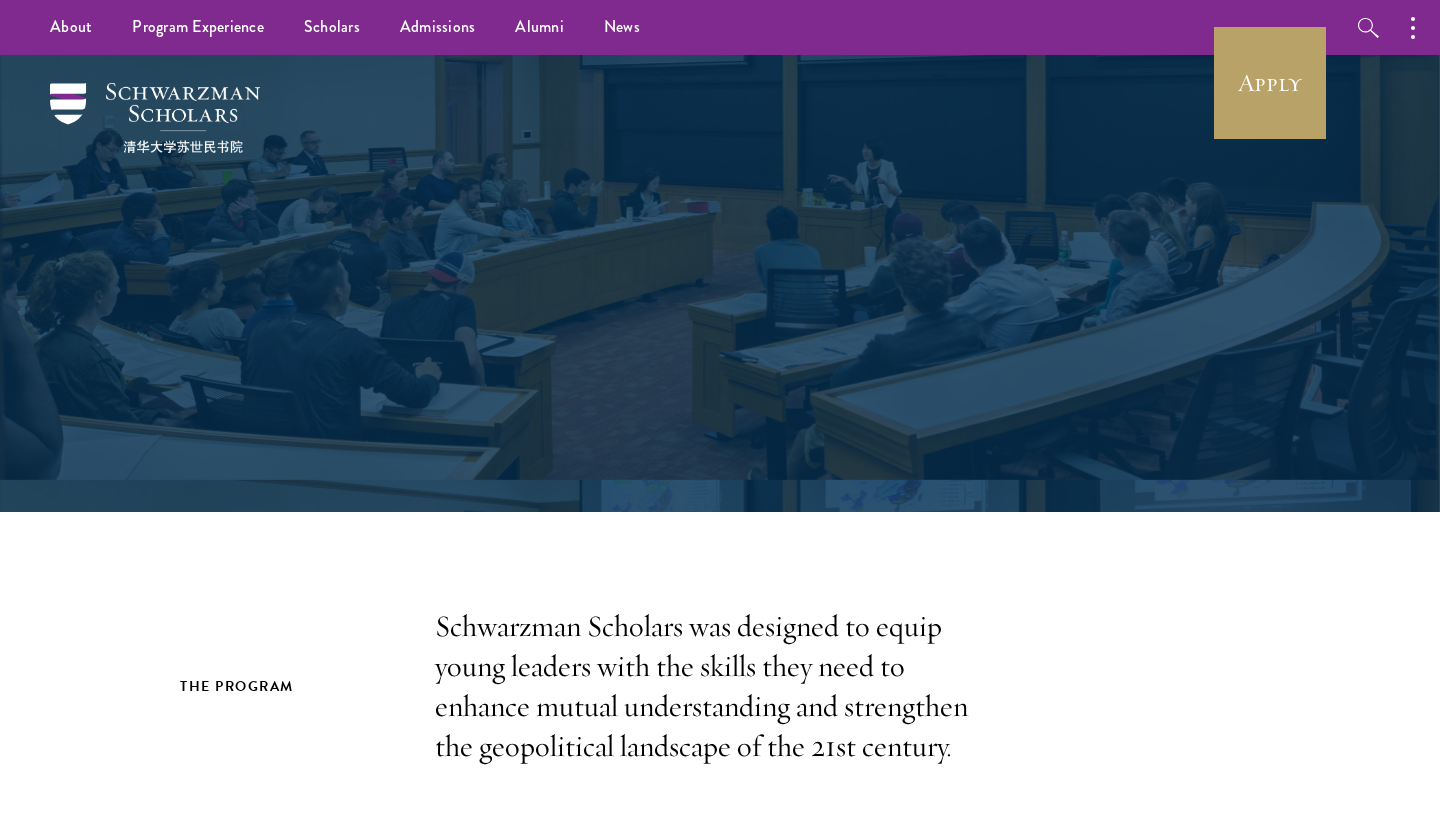 scroll, scrollTop: 0, scrollLeft: 0, axis: both 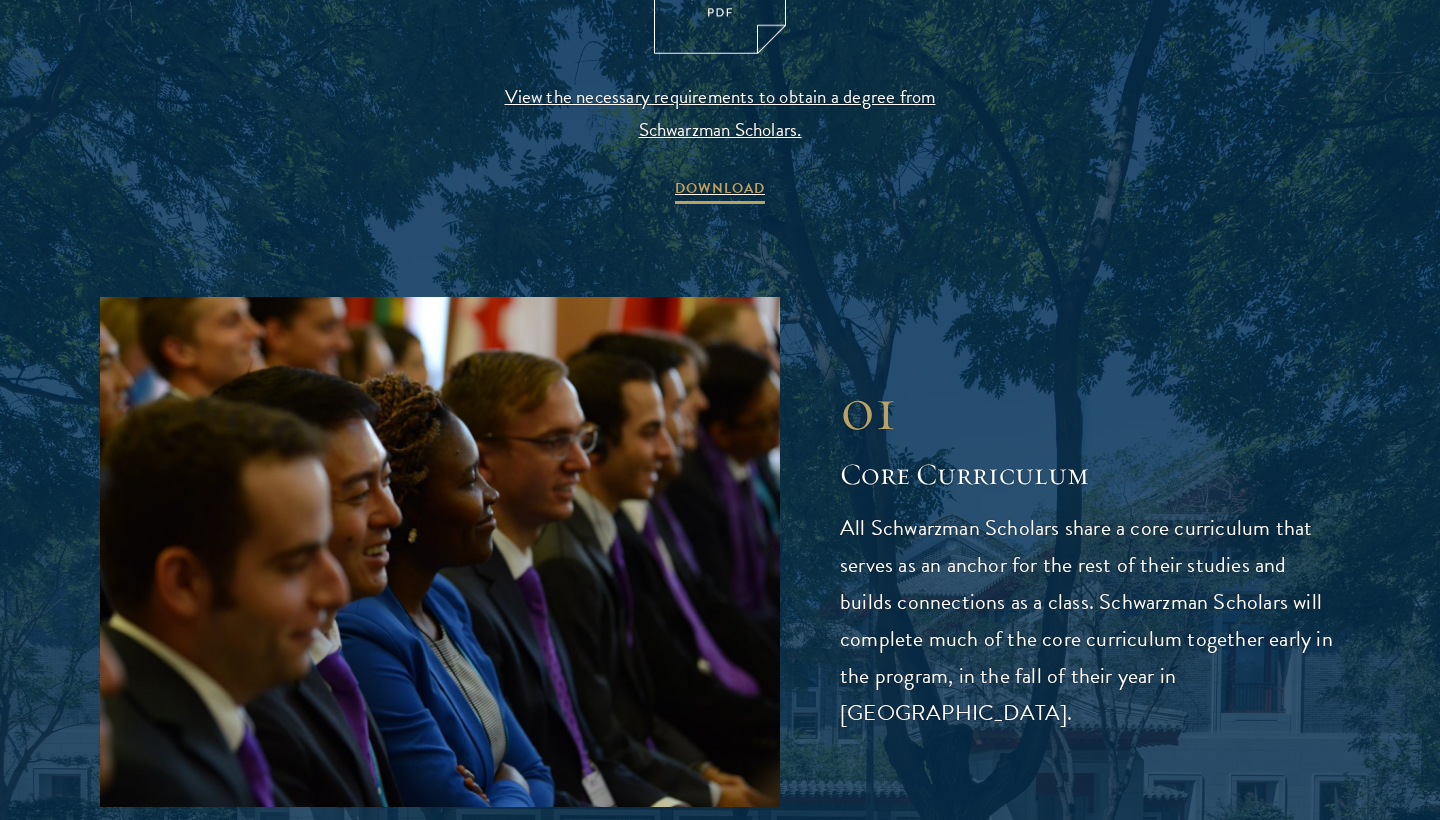 click on "View the necessary requirements to obtain a degree from Schwarzman Scholars." at bounding box center [720, 113] 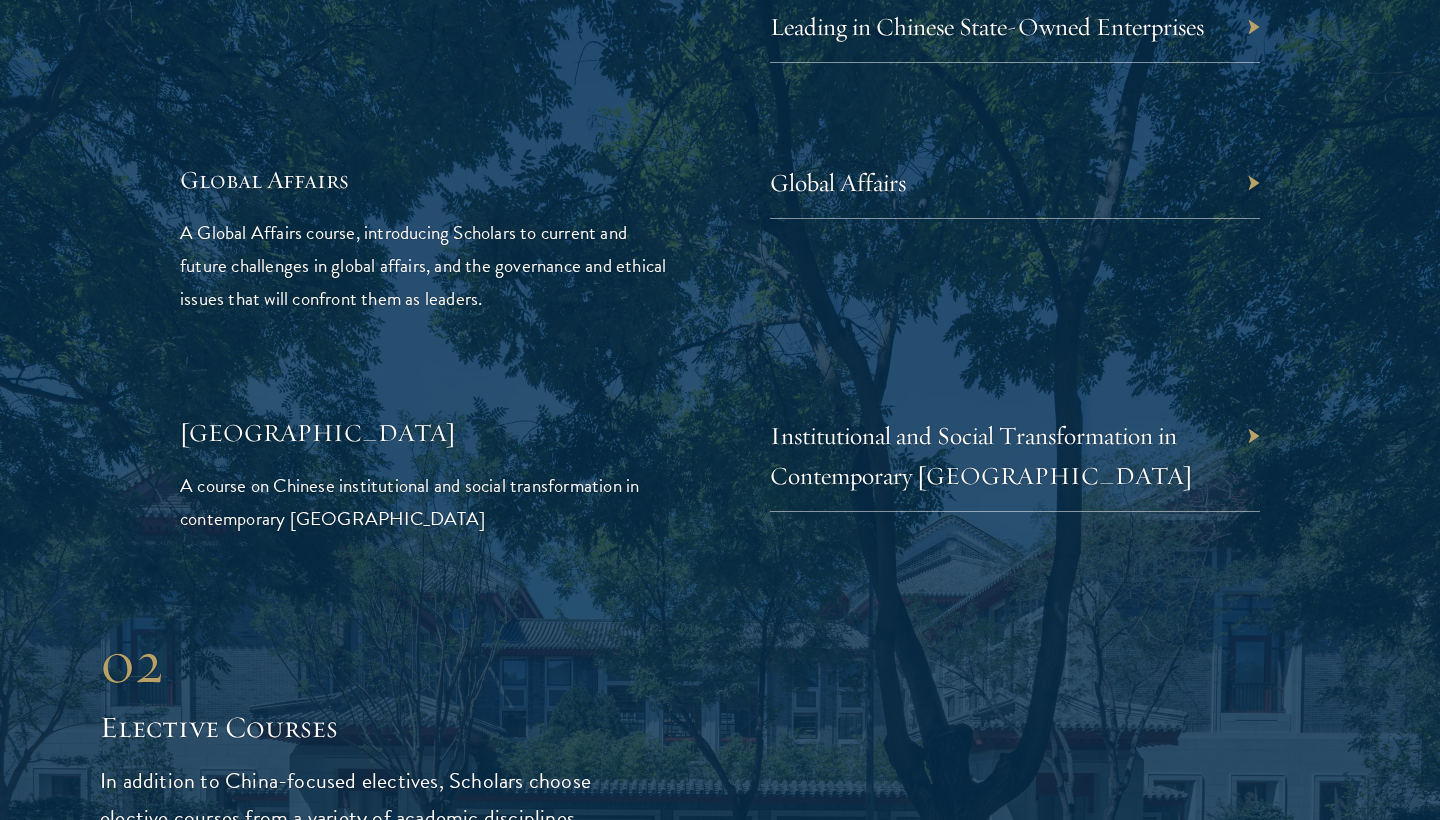 scroll, scrollTop: 4647, scrollLeft: 0, axis: vertical 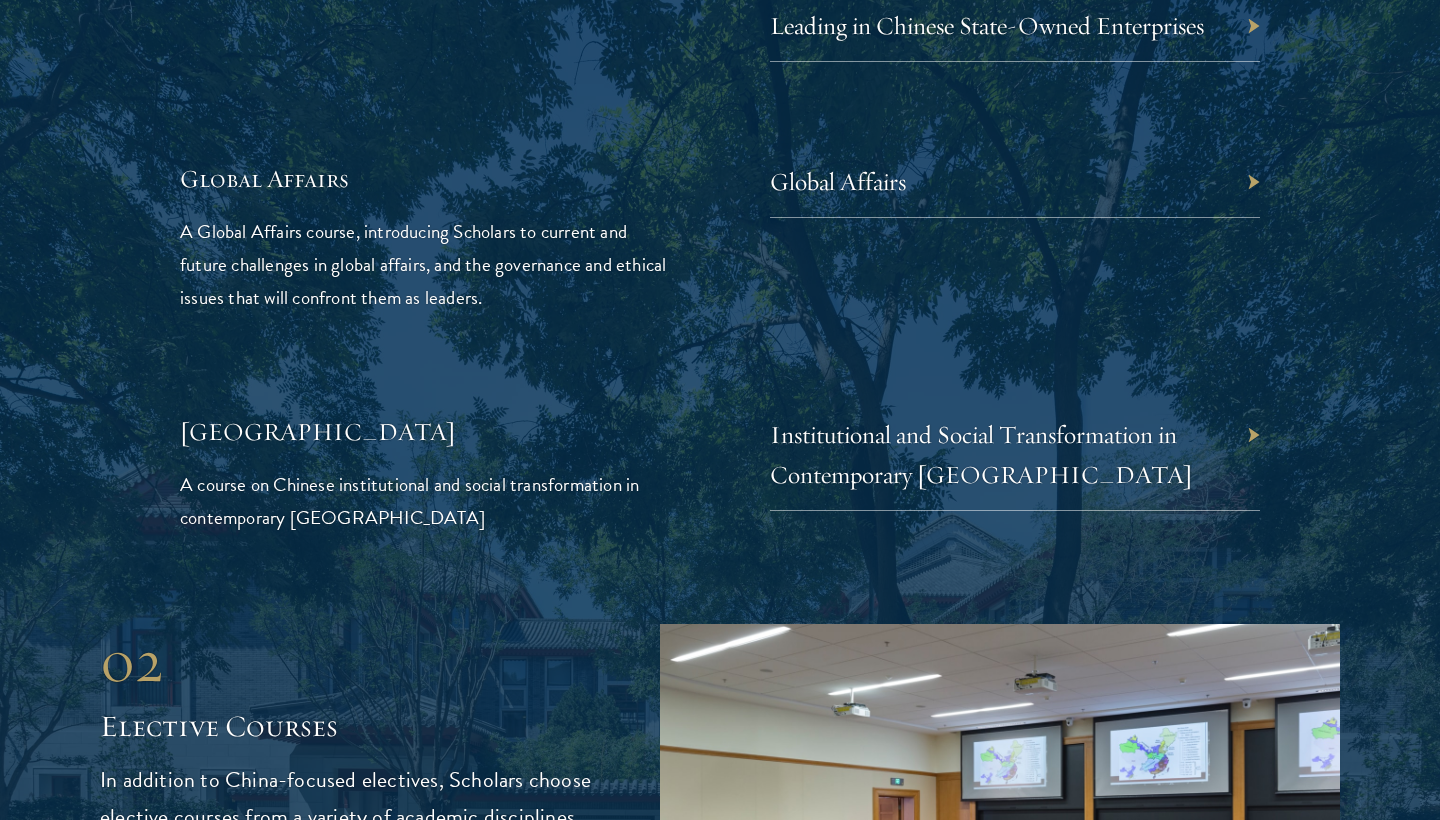 click on "Global Affairs" at bounding box center (1015, 182) 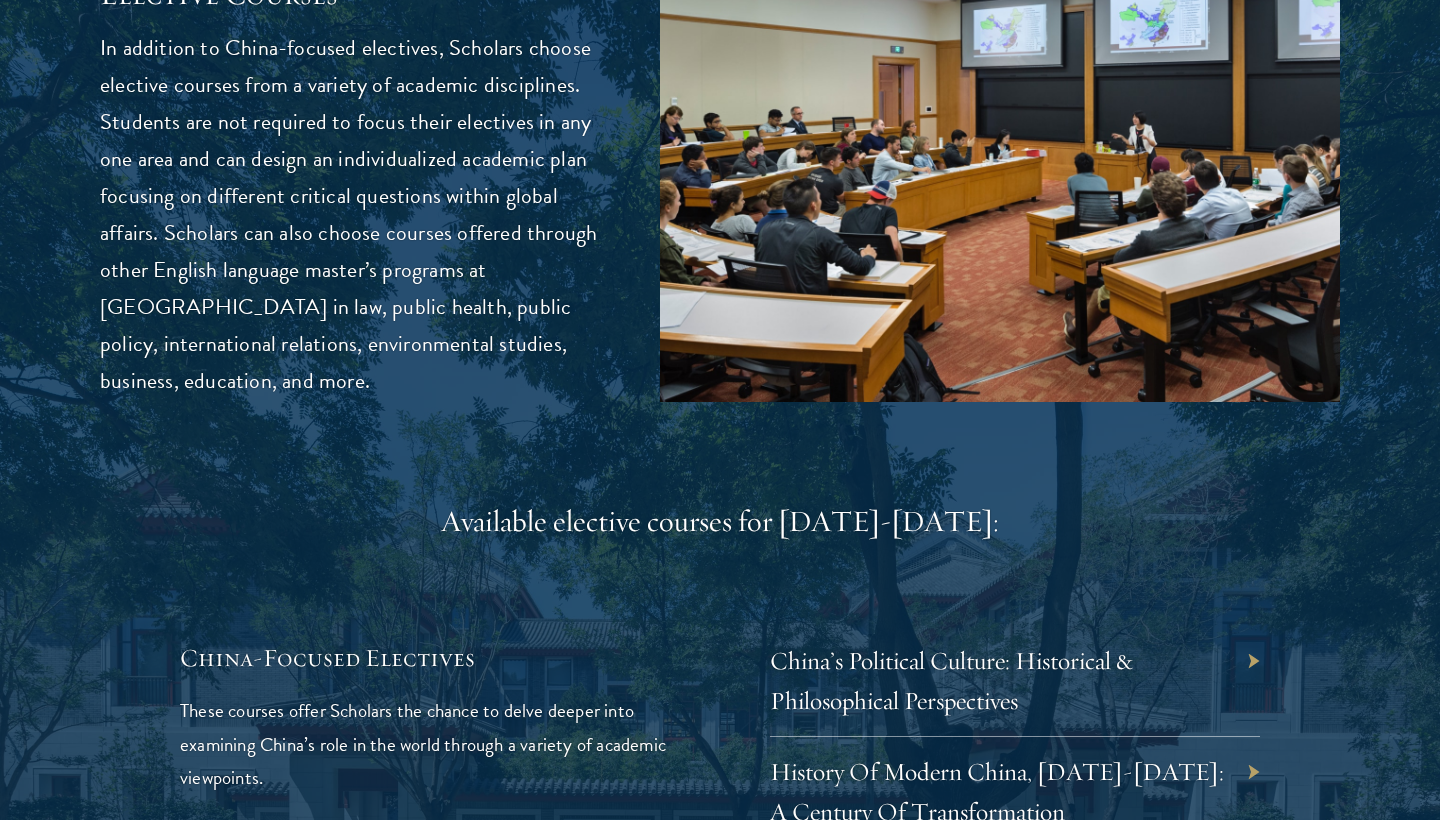 scroll, scrollTop: 5604, scrollLeft: 0, axis: vertical 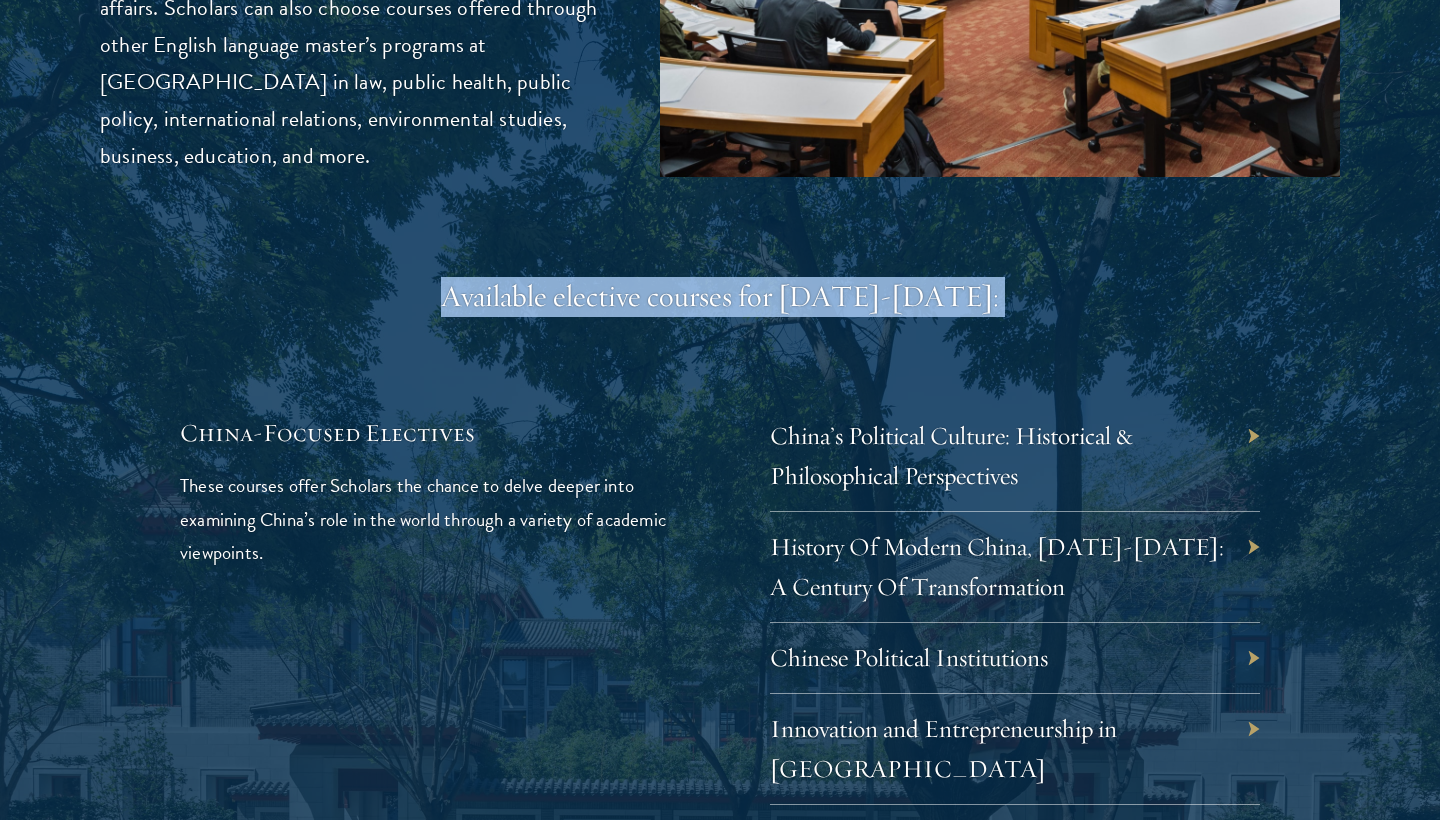 drag, startPoint x: 423, startPoint y: 255, endPoint x: 708, endPoint y: 260, distance: 285.04385 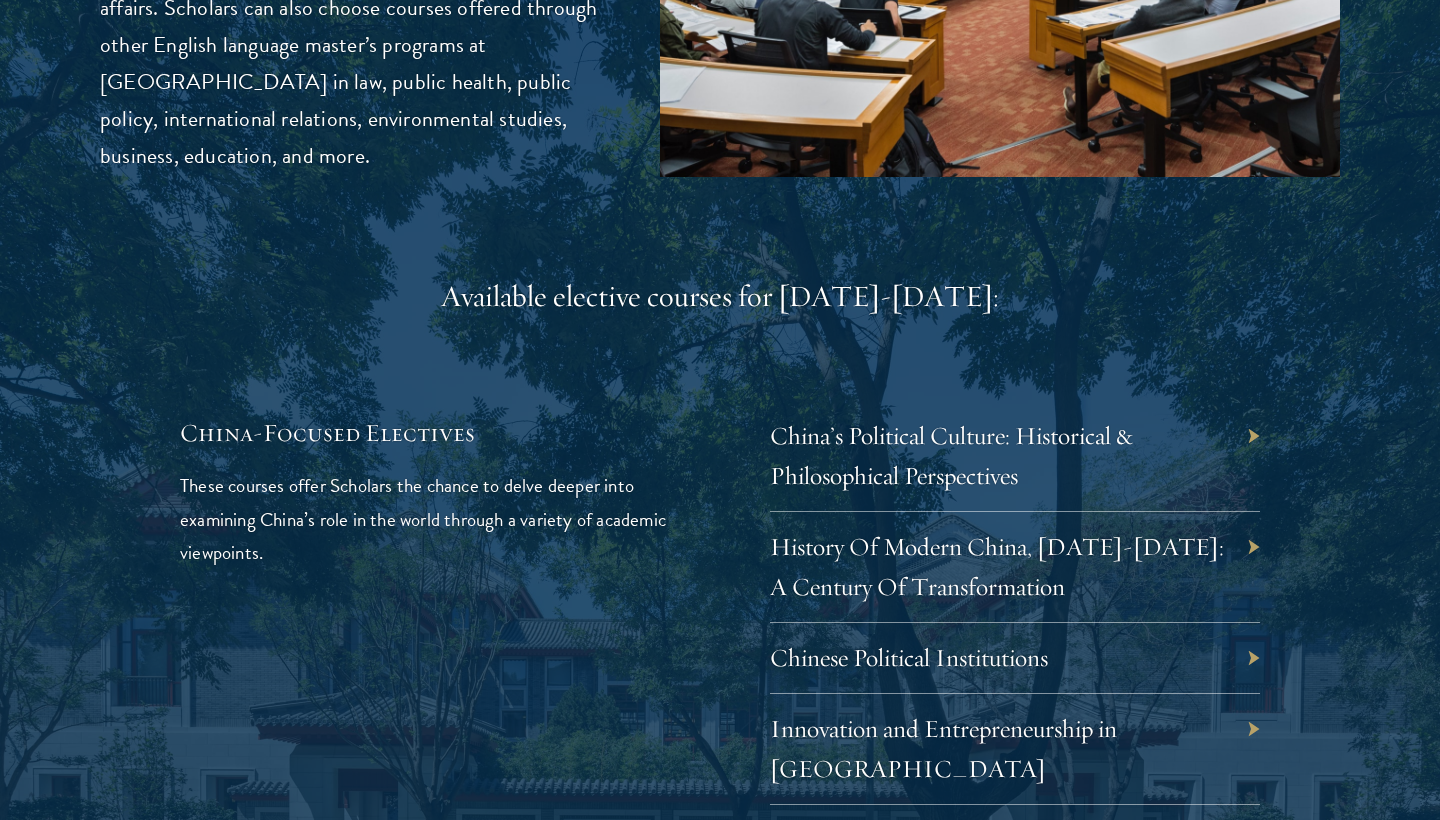 click on "Available elective courses for 2024-2025:
China-Focused Electives
These courses offer Scholars the chance to delve deeper into examining China’s role in the world through a variety of academic viewpoints.
China’s Political Culture: Historical & Philosophical Perspectives
History Of Modern China, 1911-2011: A Century Of Transformation
Chinese Political Institutions
Innovation and Entrepreneurship in China
China’s International Development Cooperation: Theory, Policy, and Practice
China’s Rise in Comparative Perspective
China’s Foreign Relations
China And Other Developing Countries" at bounding box center (720, 746) 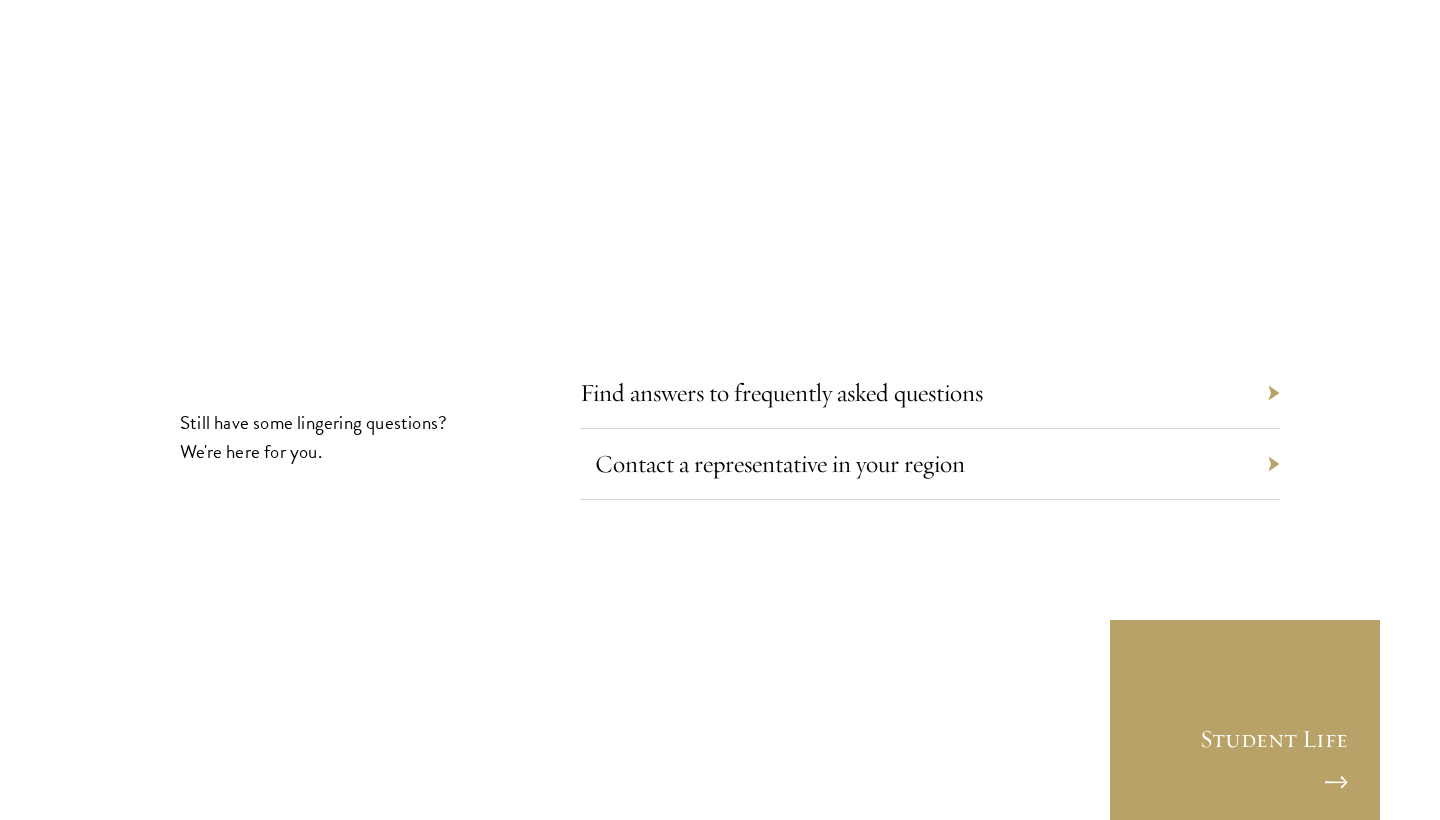 scroll, scrollTop: 10894, scrollLeft: 0, axis: vertical 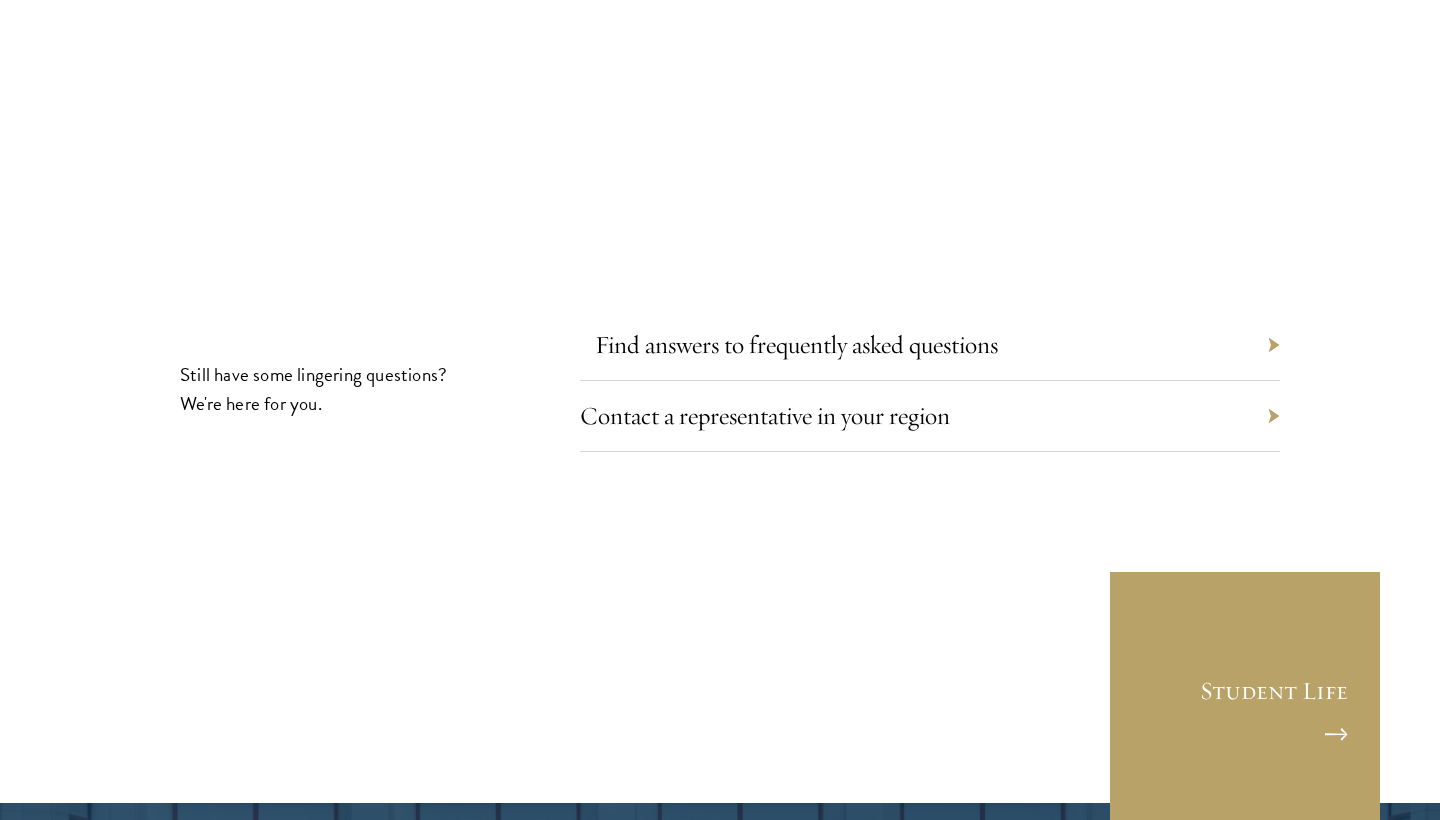 click on "Find answers to frequently asked questions" at bounding box center [796, 344] 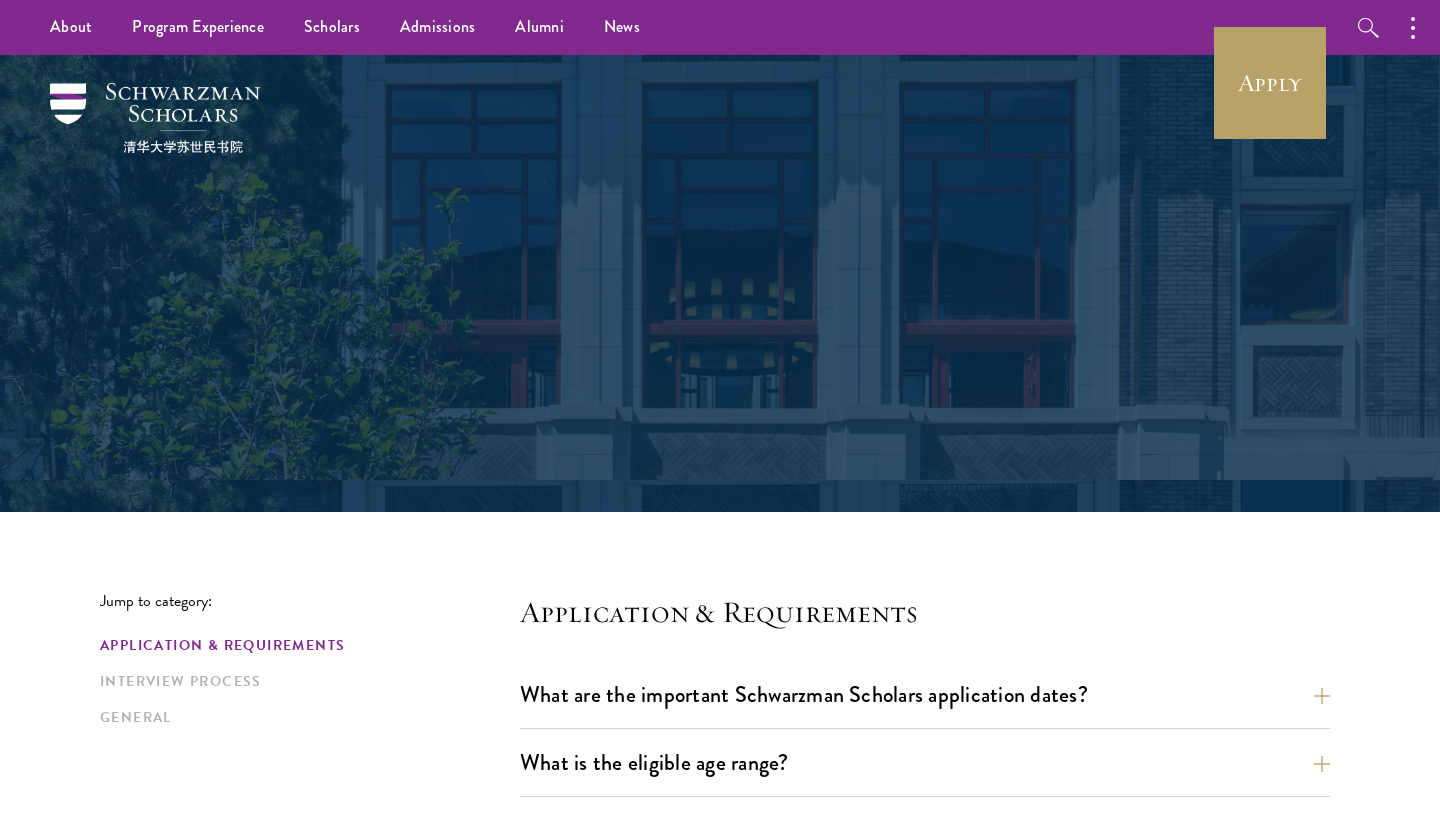 scroll, scrollTop: 29, scrollLeft: 0, axis: vertical 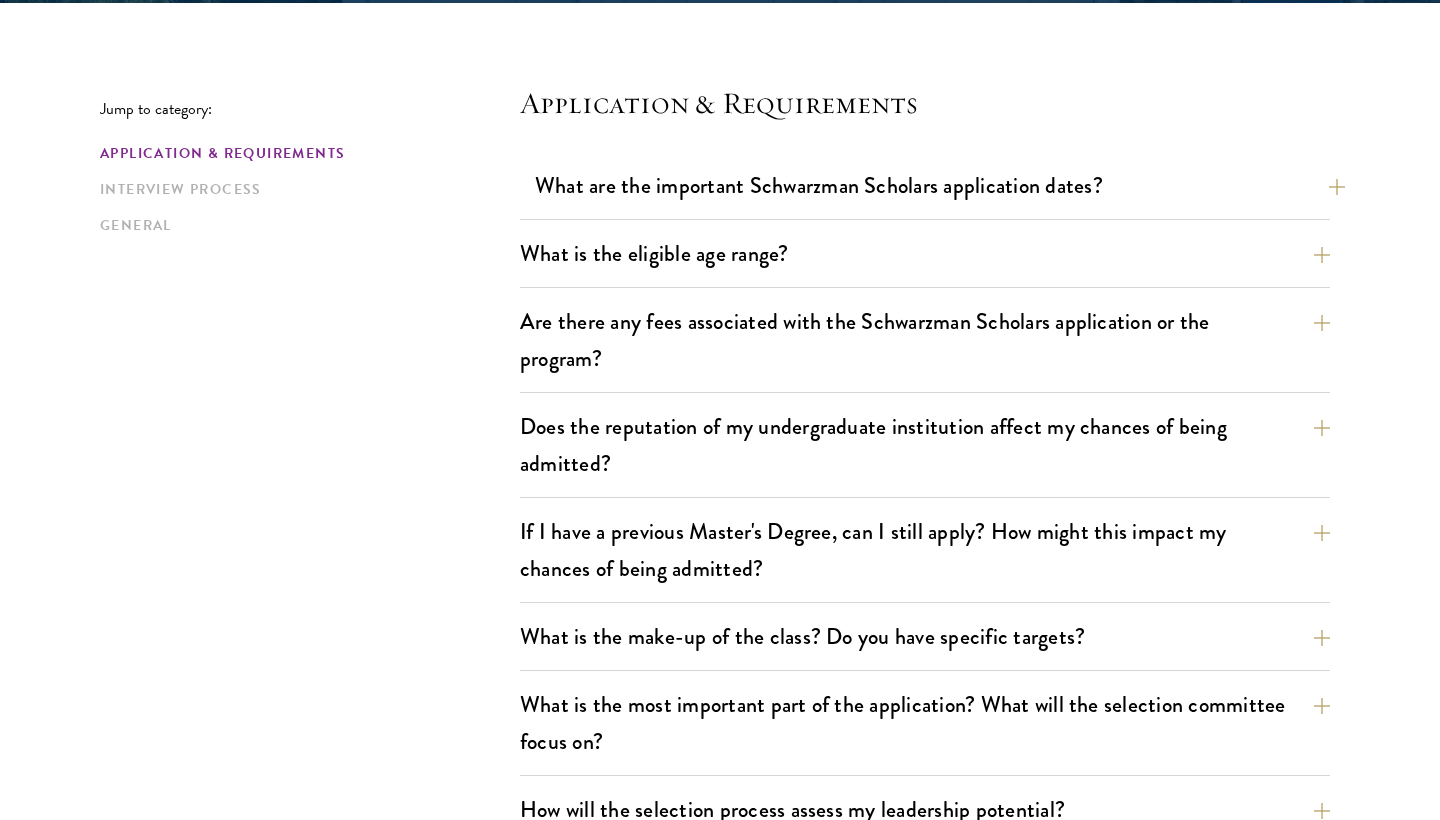 click on "What are the important Schwarzman Scholars application dates?" at bounding box center [940, 185] 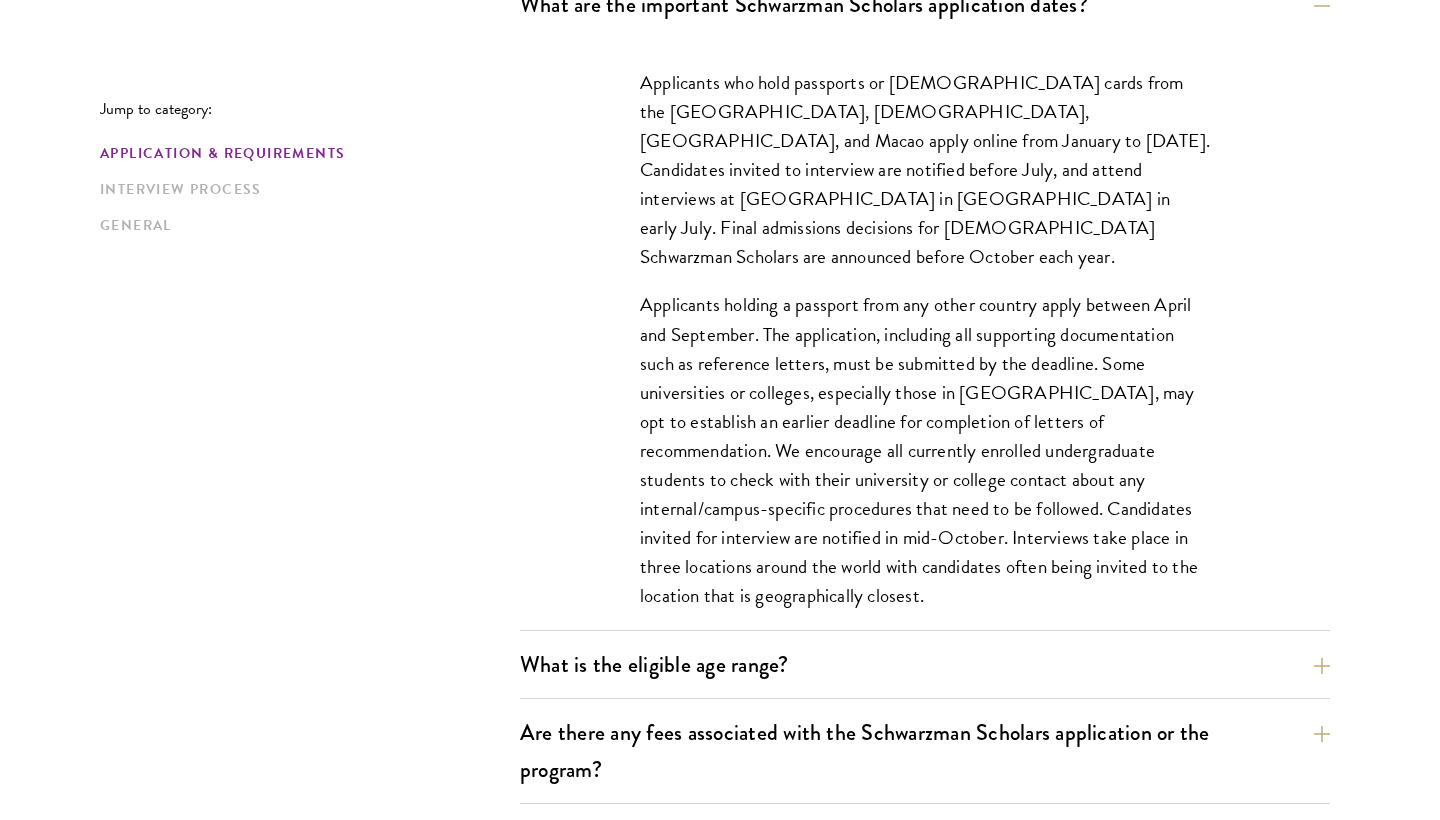 scroll, scrollTop: 693, scrollLeft: 0, axis: vertical 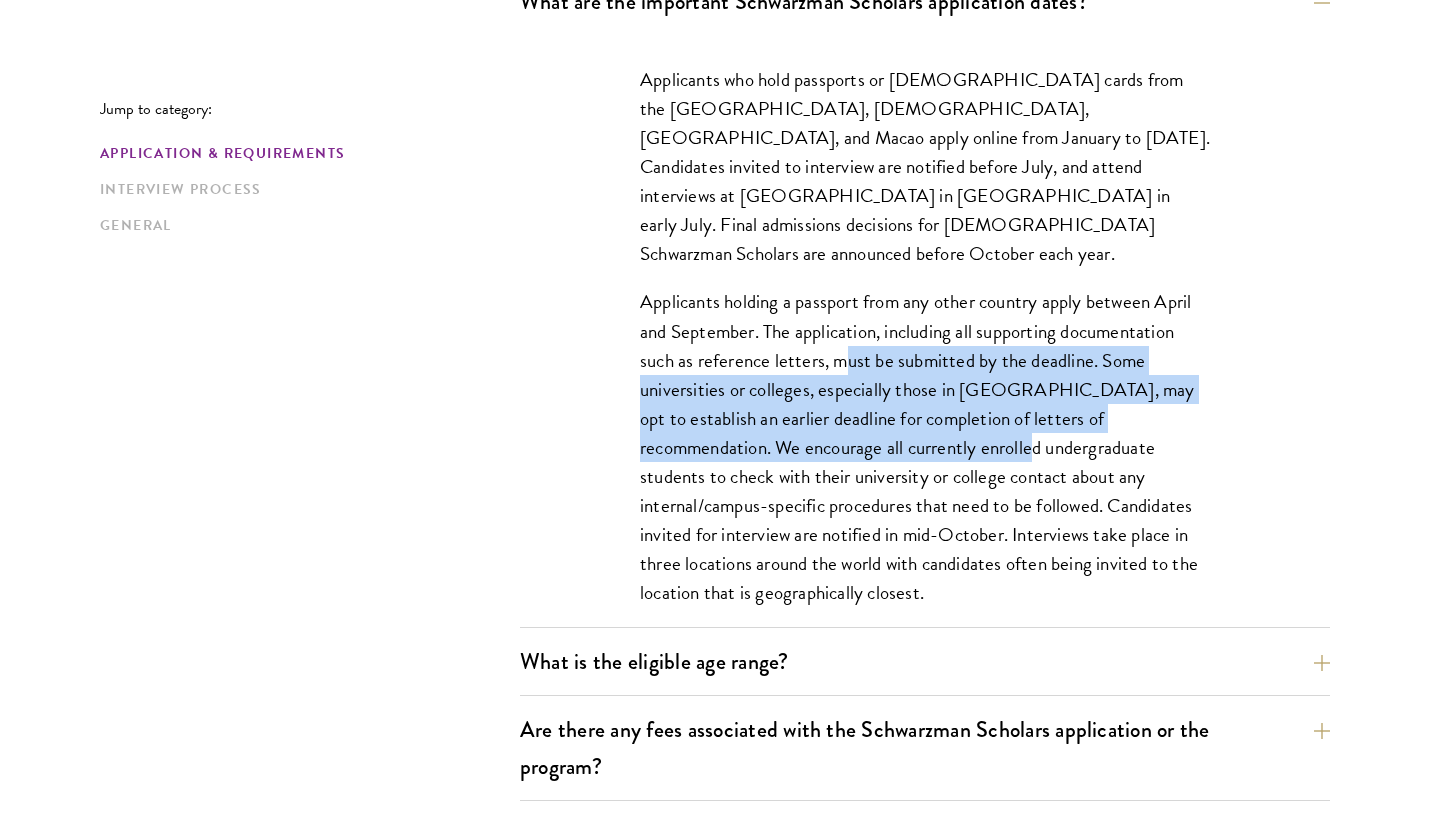 drag, startPoint x: 845, startPoint y: 328, endPoint x: 894, endPoint y: 418, distance: 102.47439 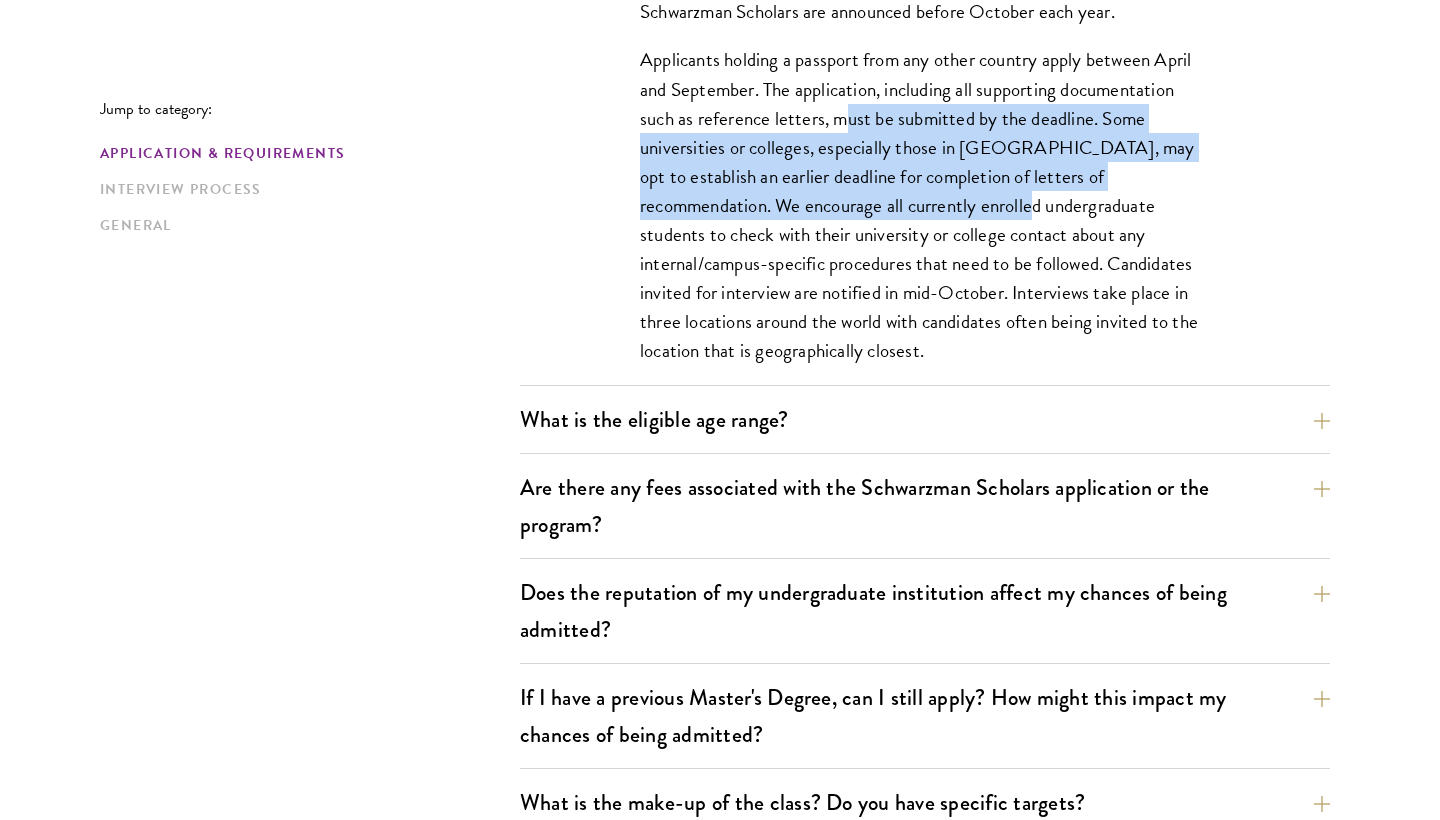 scroll, scrollTop: 936, scrollLeft: 0, axis: vertical 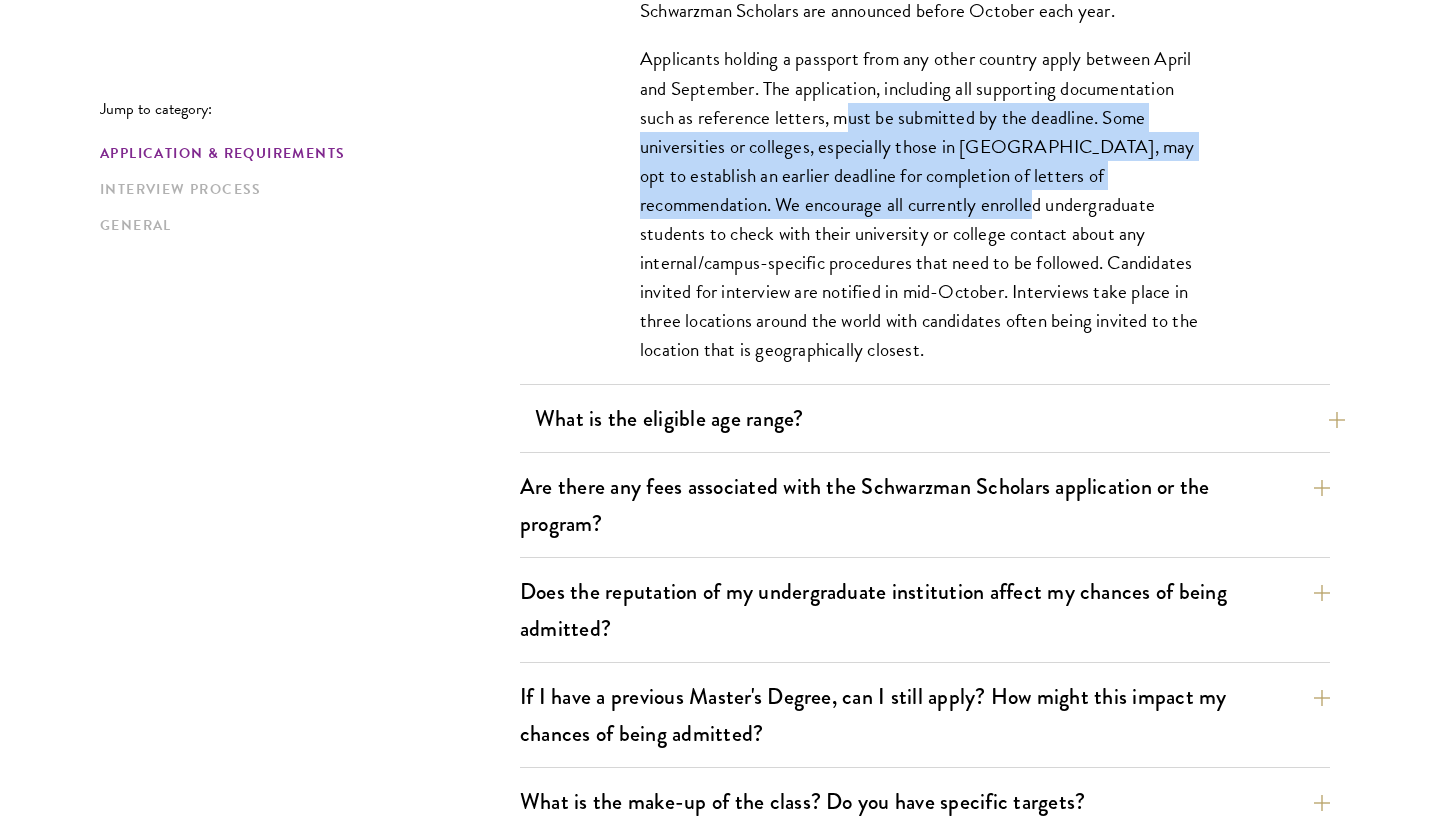 click on "What is the eligible age range?" at bounding box center [940, 418] 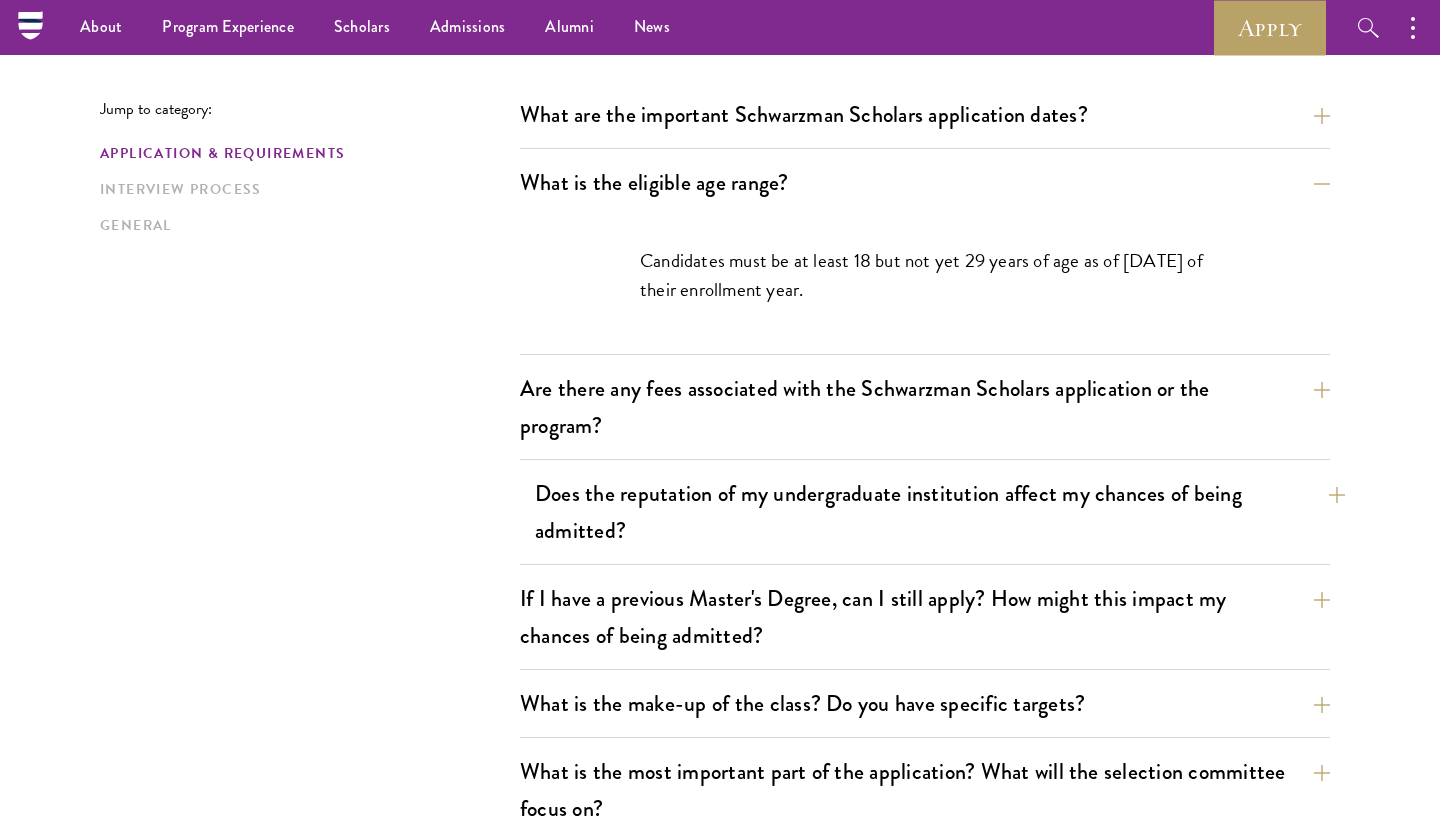 scroll, scrollTop: 581, scrollLeft: 0, axis: vertical 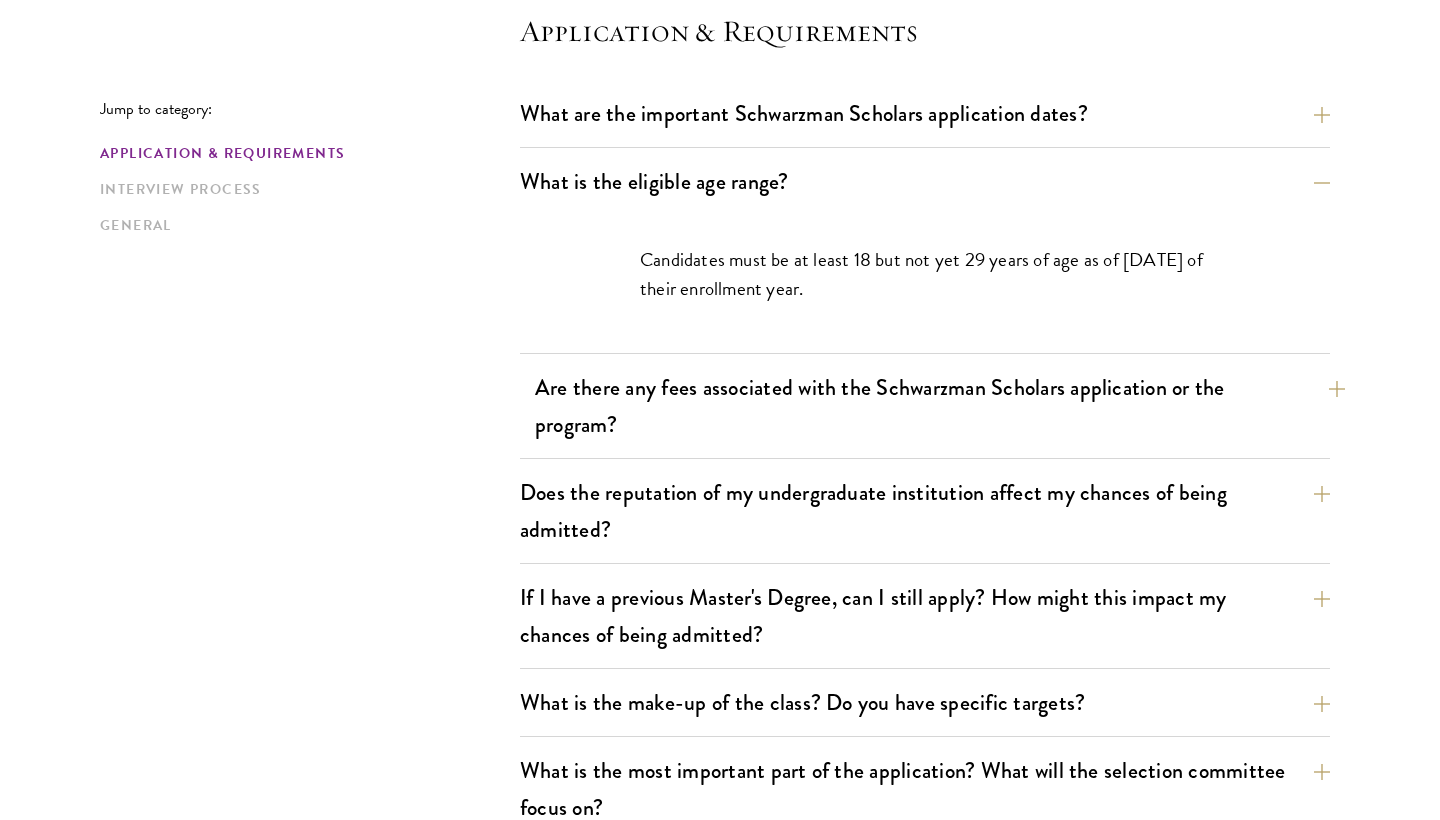click on "Are there any fees associated with the Schwarzman Scholars application or the program?" at bounding box center (940, 406) 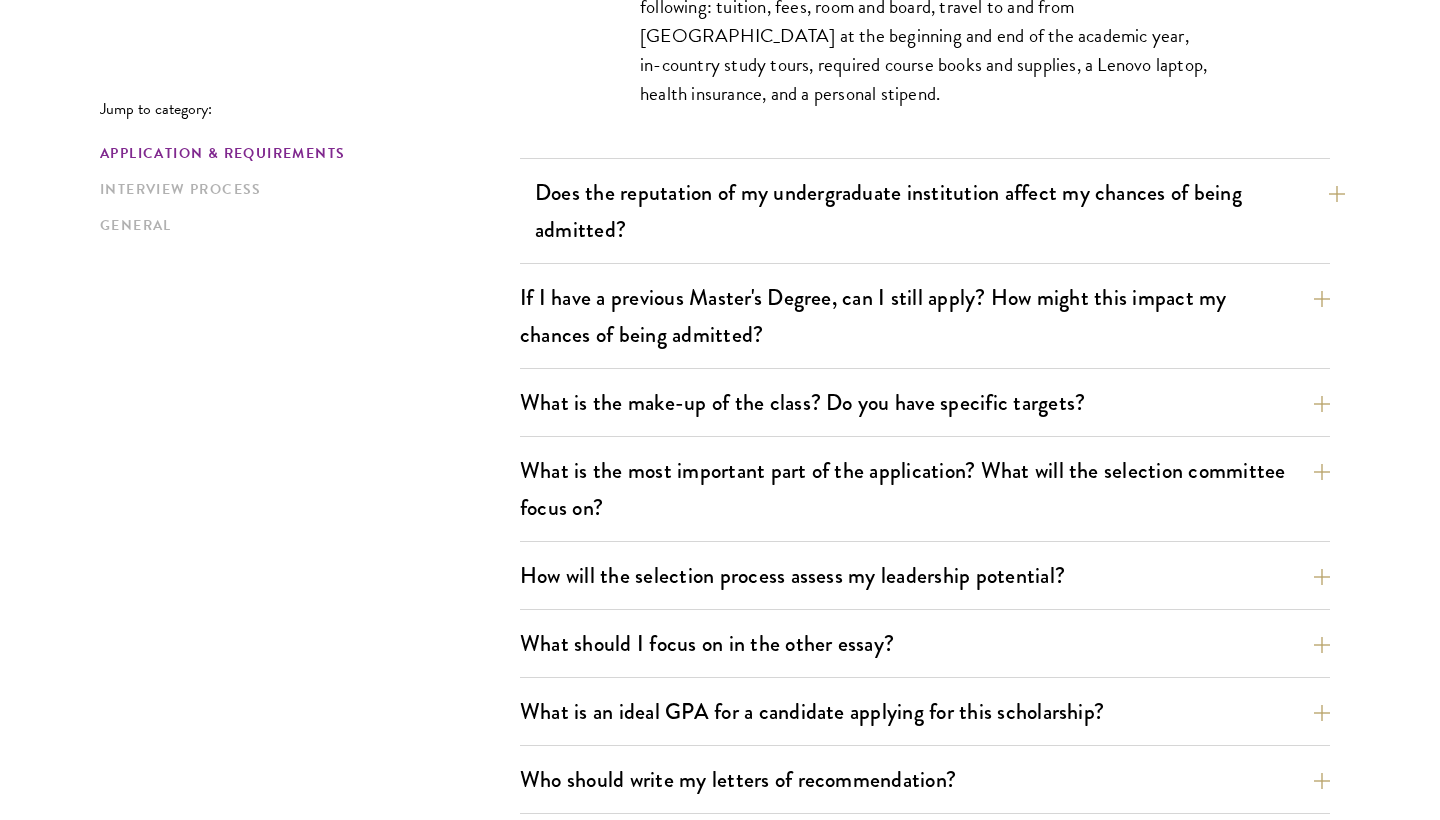 scroll, scrollTop: 1059, scrollLeft: 0, axis: vertical 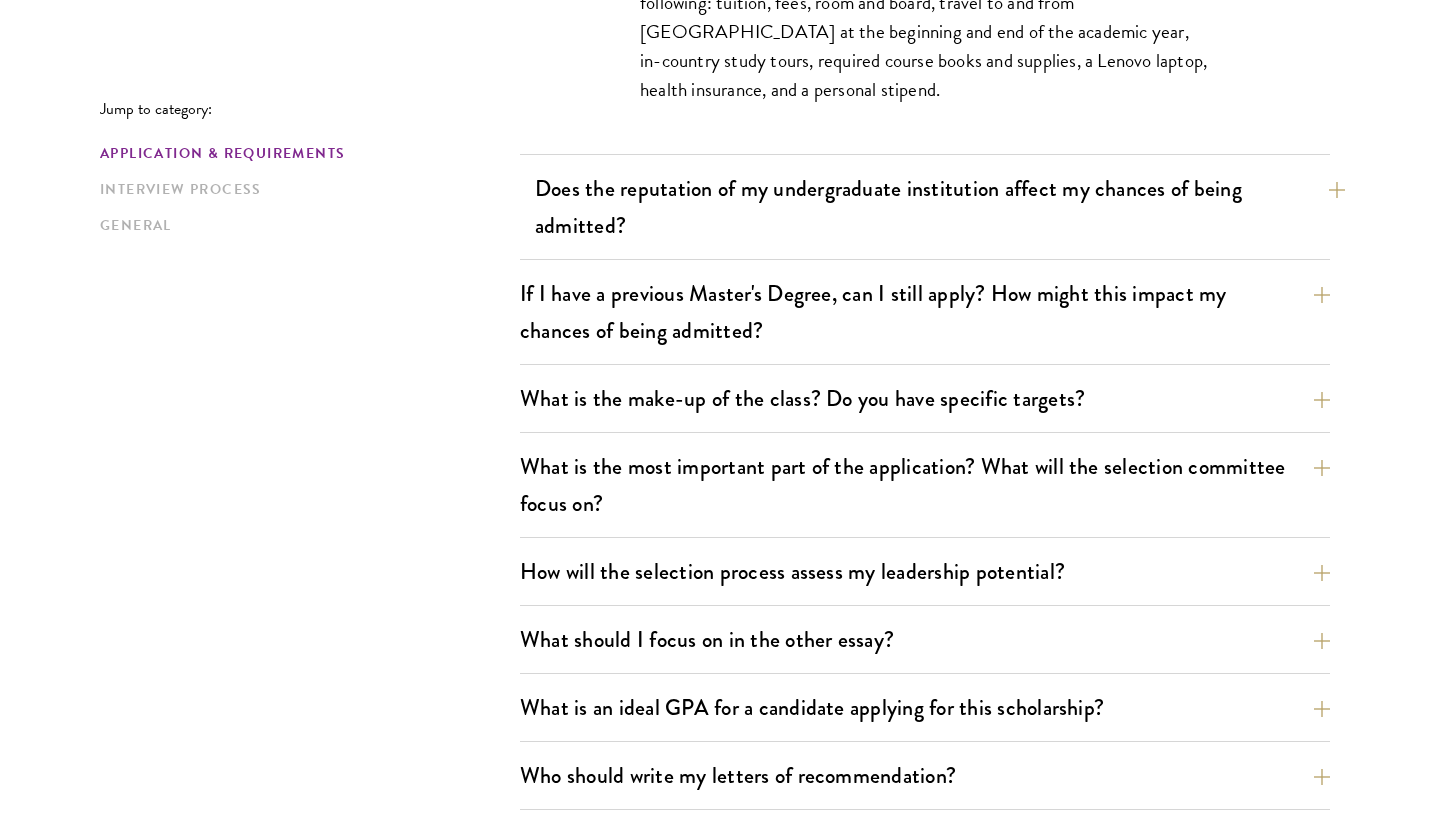 click on "Does the reputation of my undergraduate institution affect my chances of being admitted?" at bounding box center (940, 207) 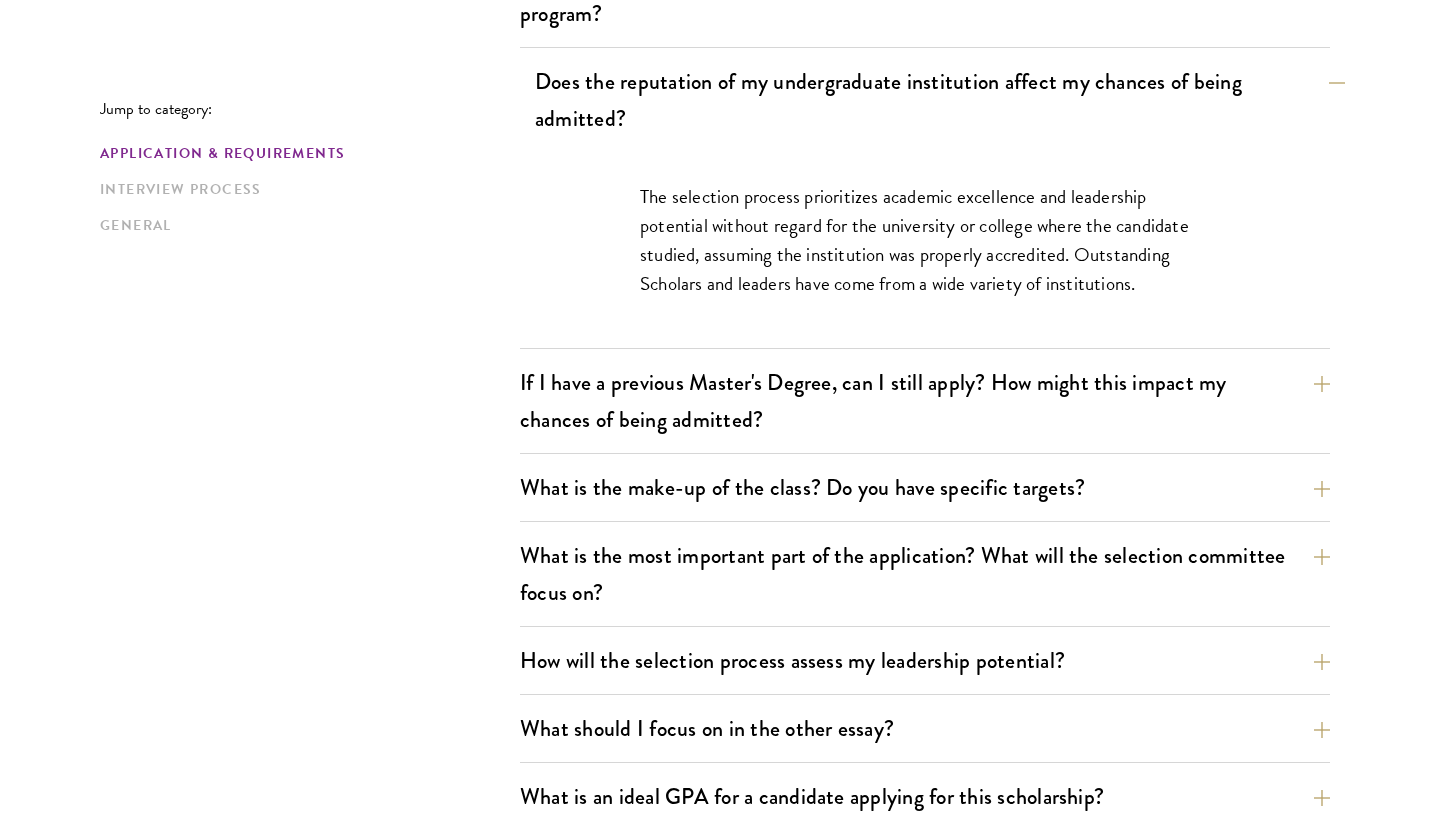 scroll, scrollTop: 856, scrollLeft: 0, axis: vertical 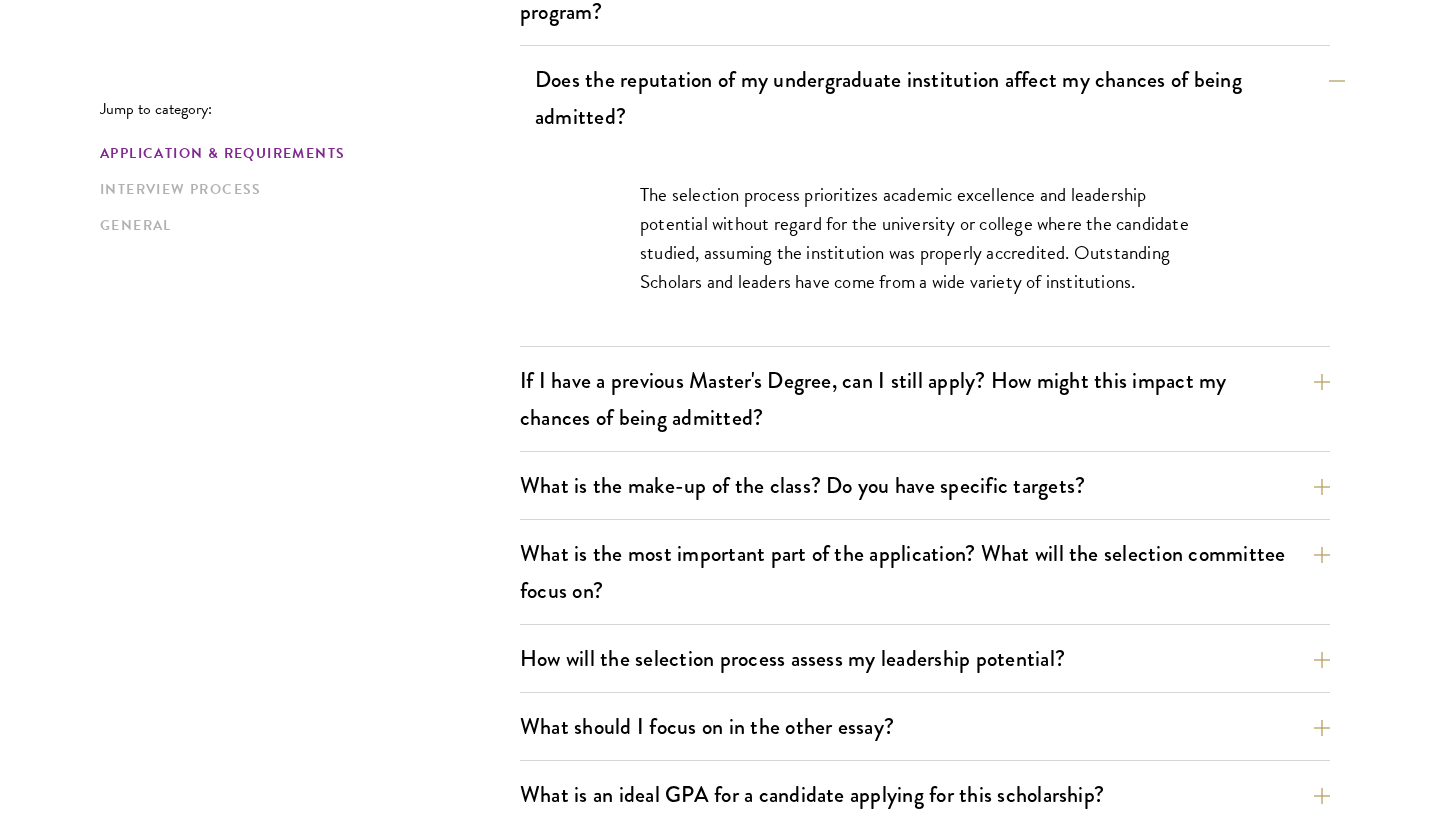 click on "Does the reputation of my undergraduate institution affect my chances of being admitted?" at bounding box center (940, 98) 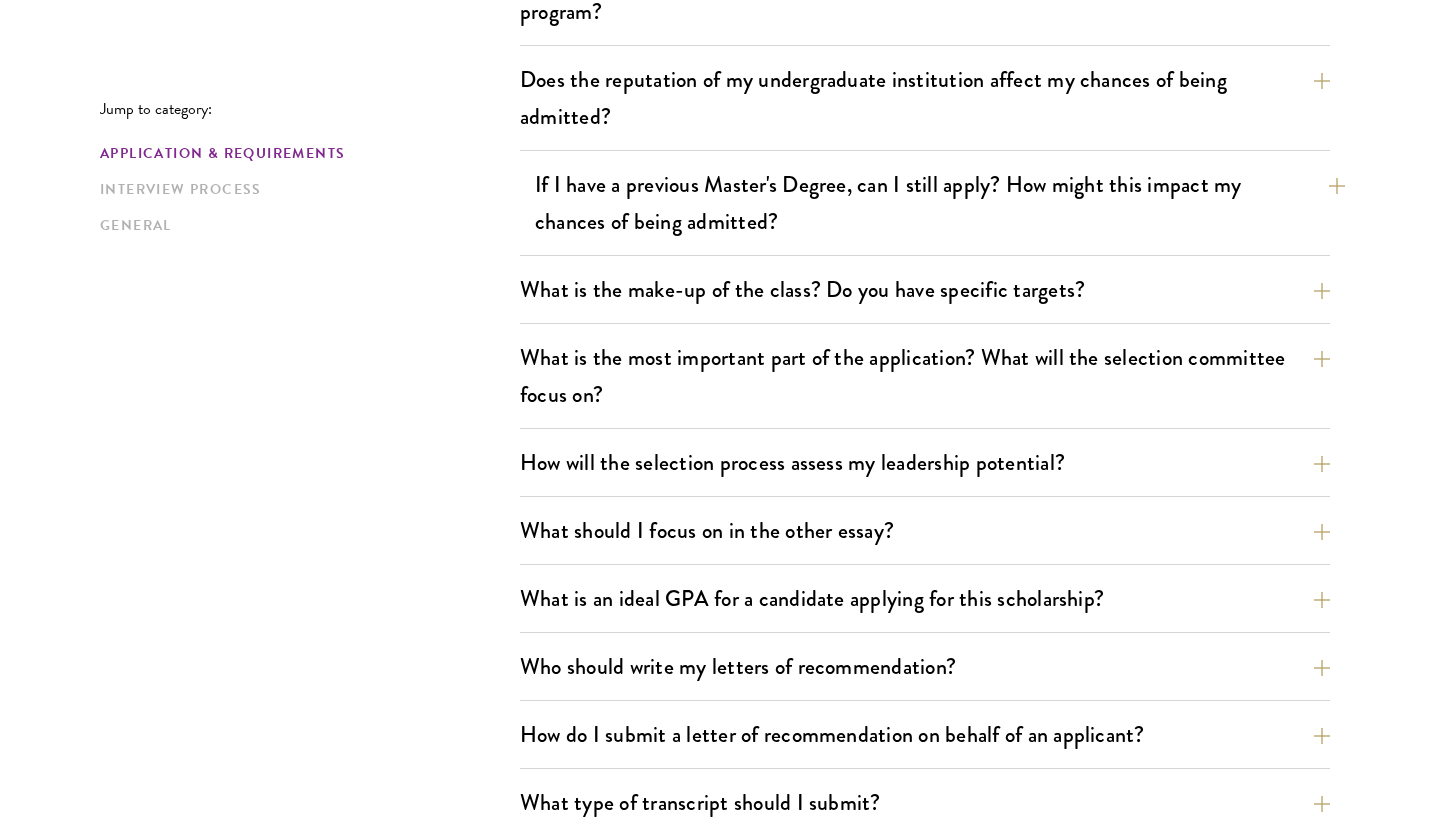 scroll, scrollTop: 907, scrollLeft: 0, axis: vertical 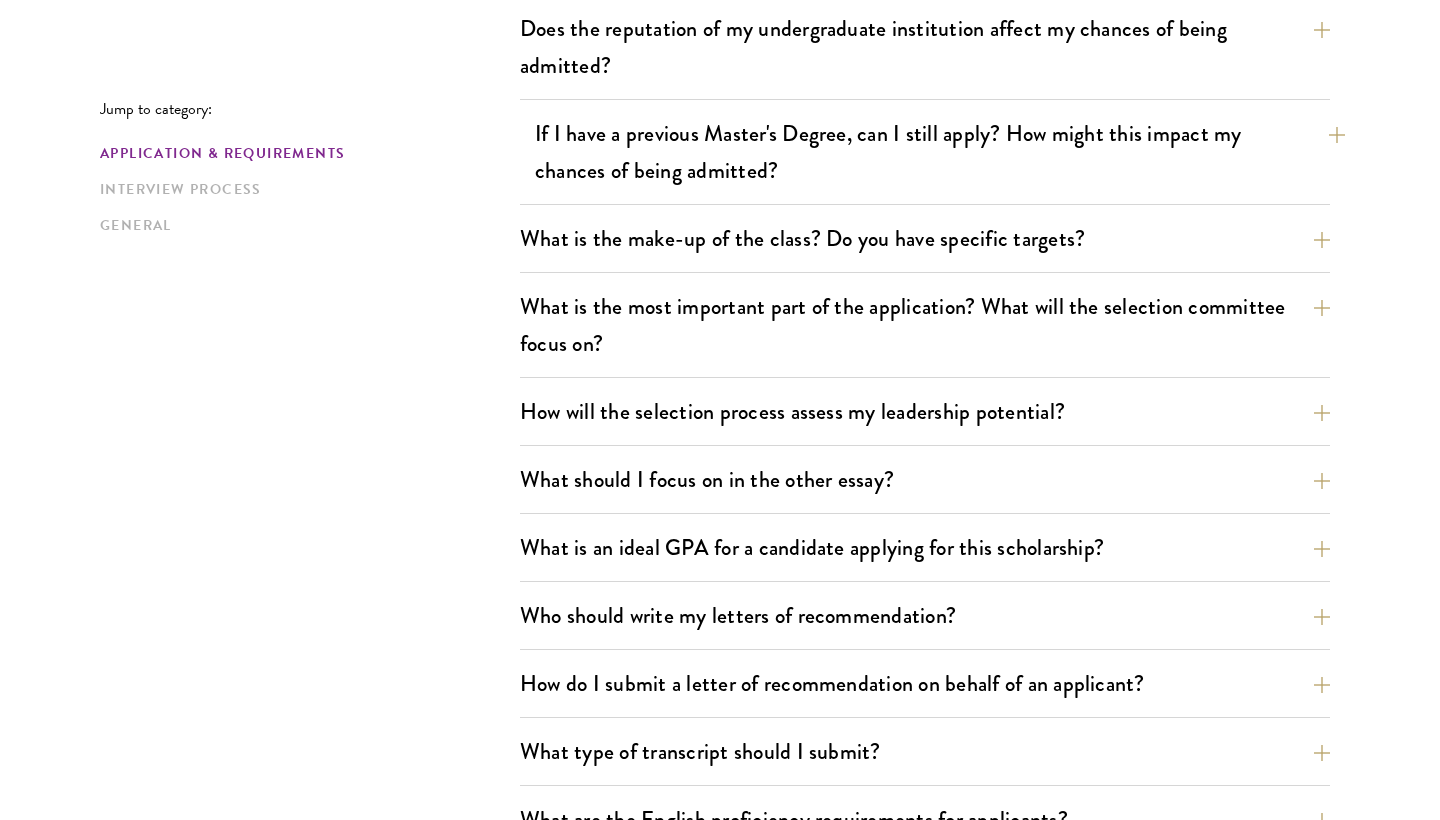 click on "If I have a previous Master's Degree, can I still apply? How might this impact my chances of being admitted?" at bounding box center (940, 152) 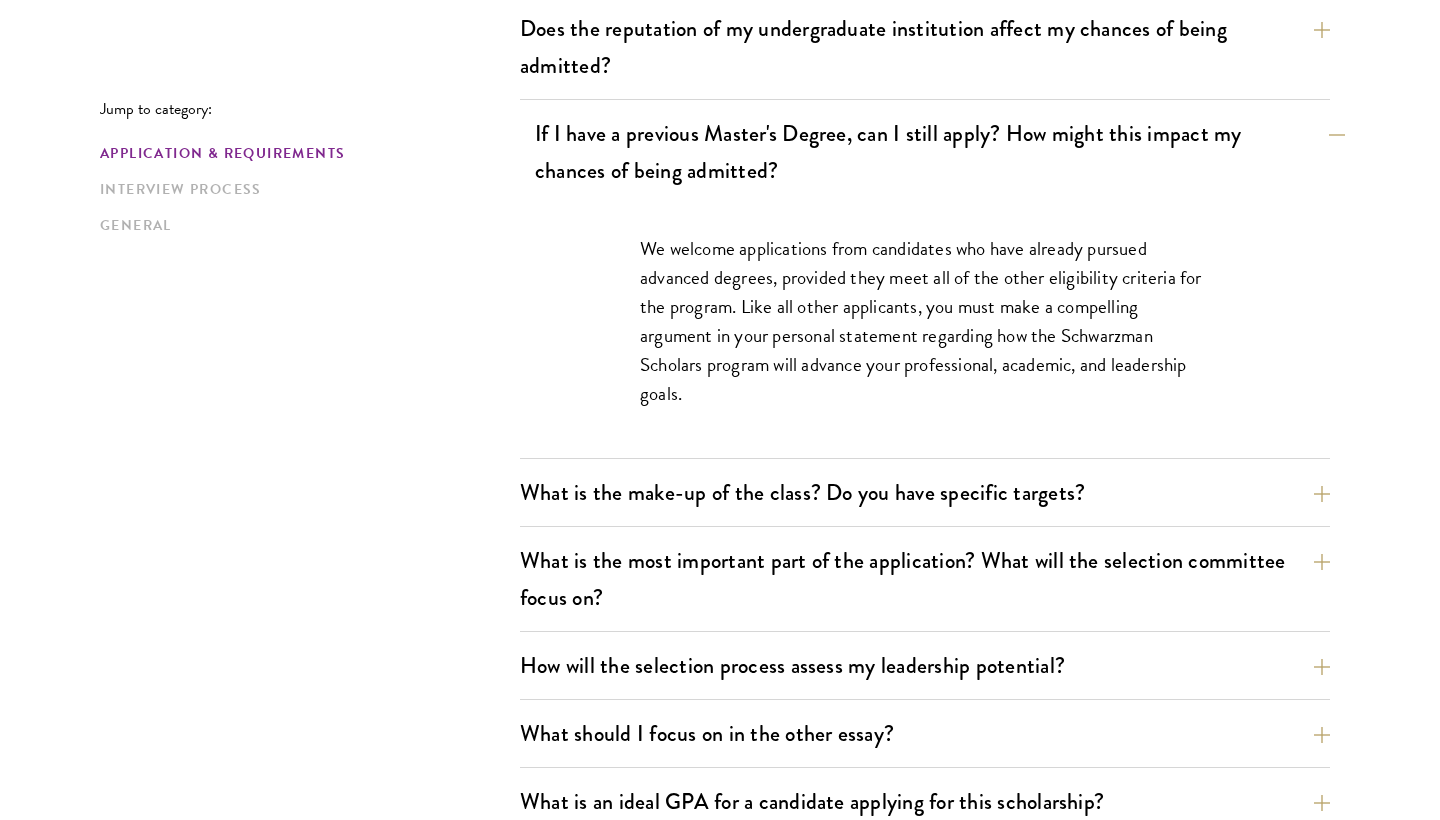 click on "If I have a previous Master's Degree, can I still apply? How might this impact my chances of being admitted?" at bounding box center [940, 152] 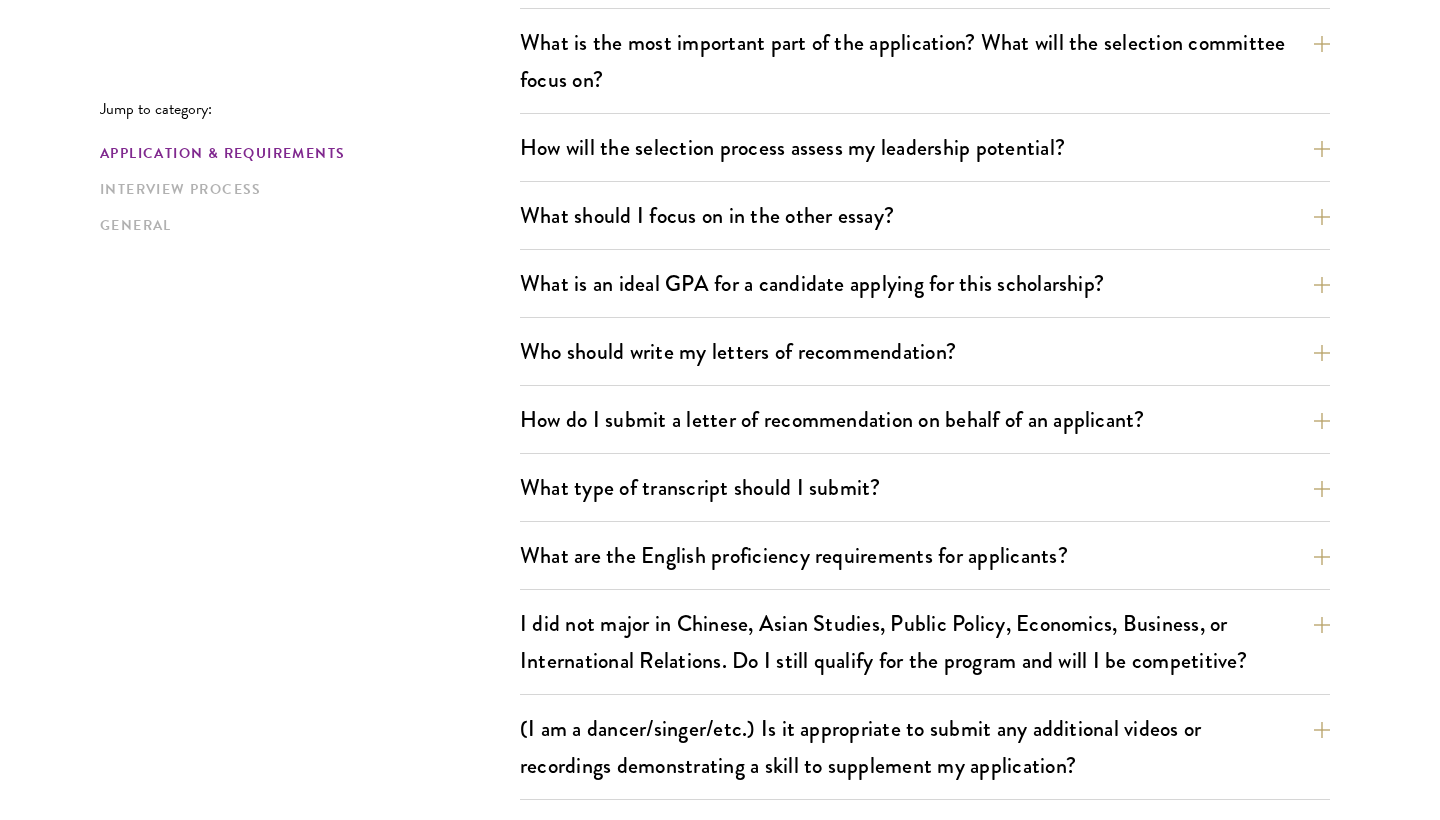 scroll, scrollTop: 1194, scrollLeft: 0, axis: vertical 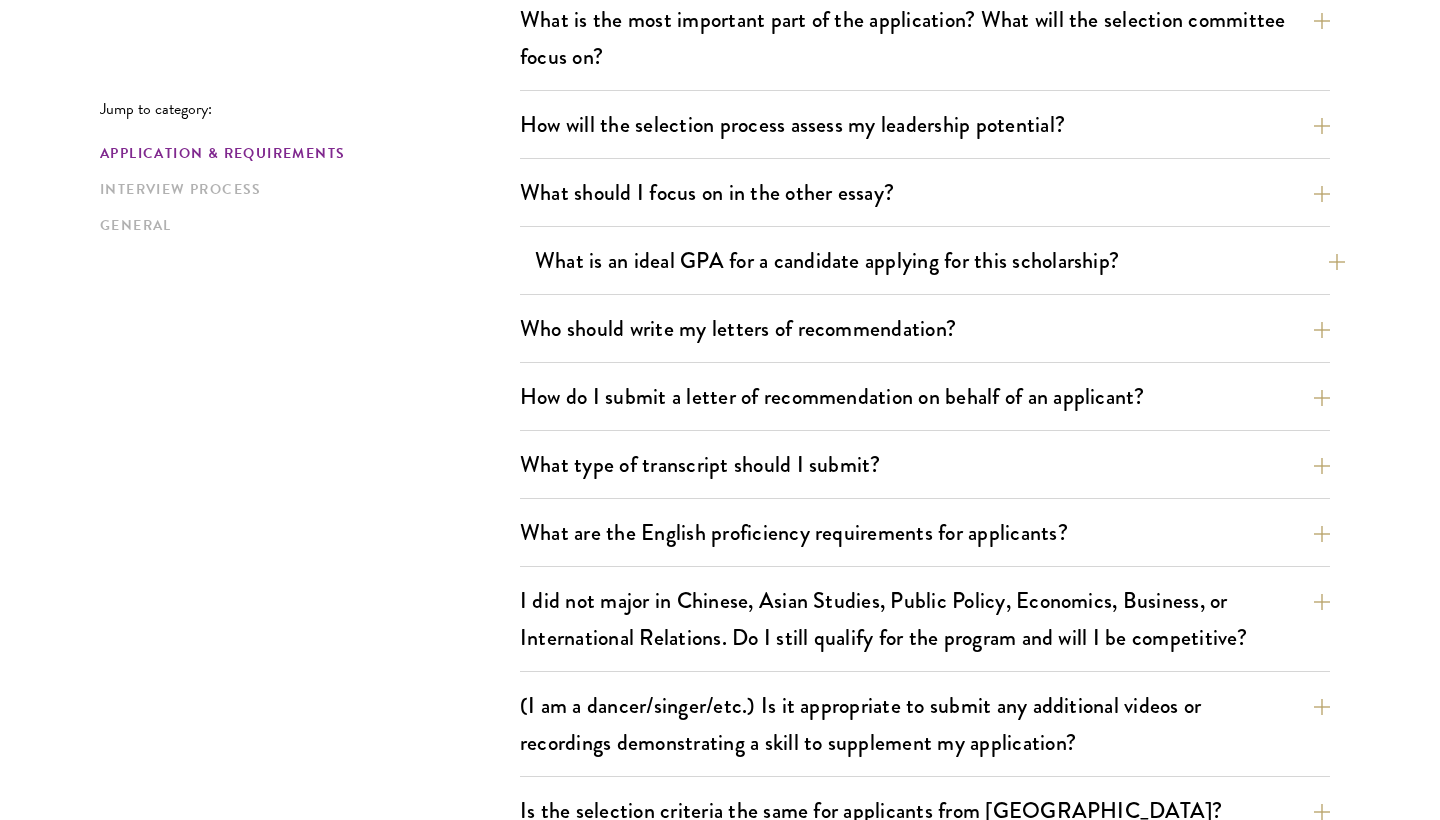 click on "What is an ideal GPA for a candidate applying for this scholarship?" at bounding box center [940, 260] 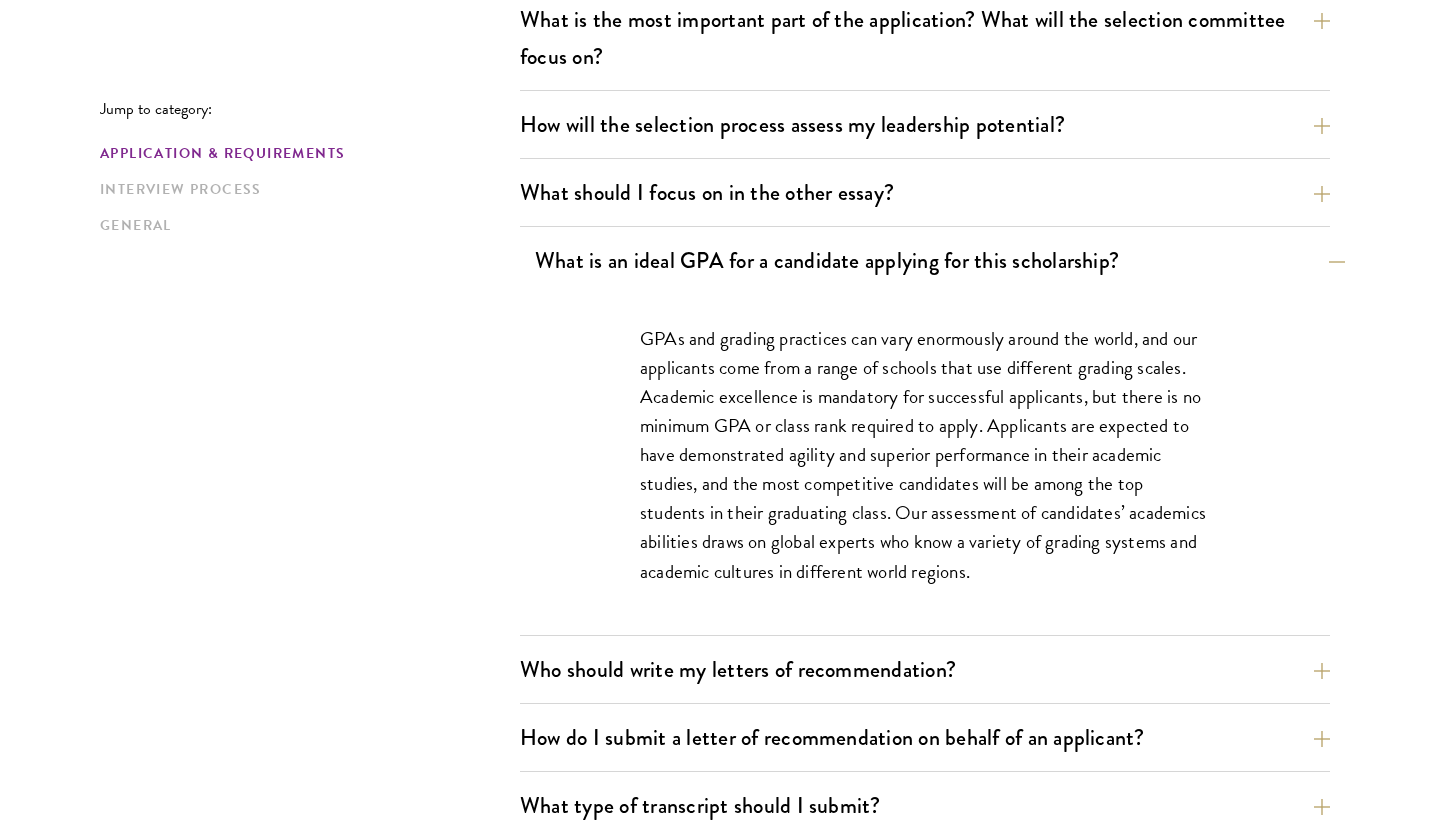 click on "What is an ideal GPA for a candidate applying for this scholarship?" at bounding box center [940, 260] 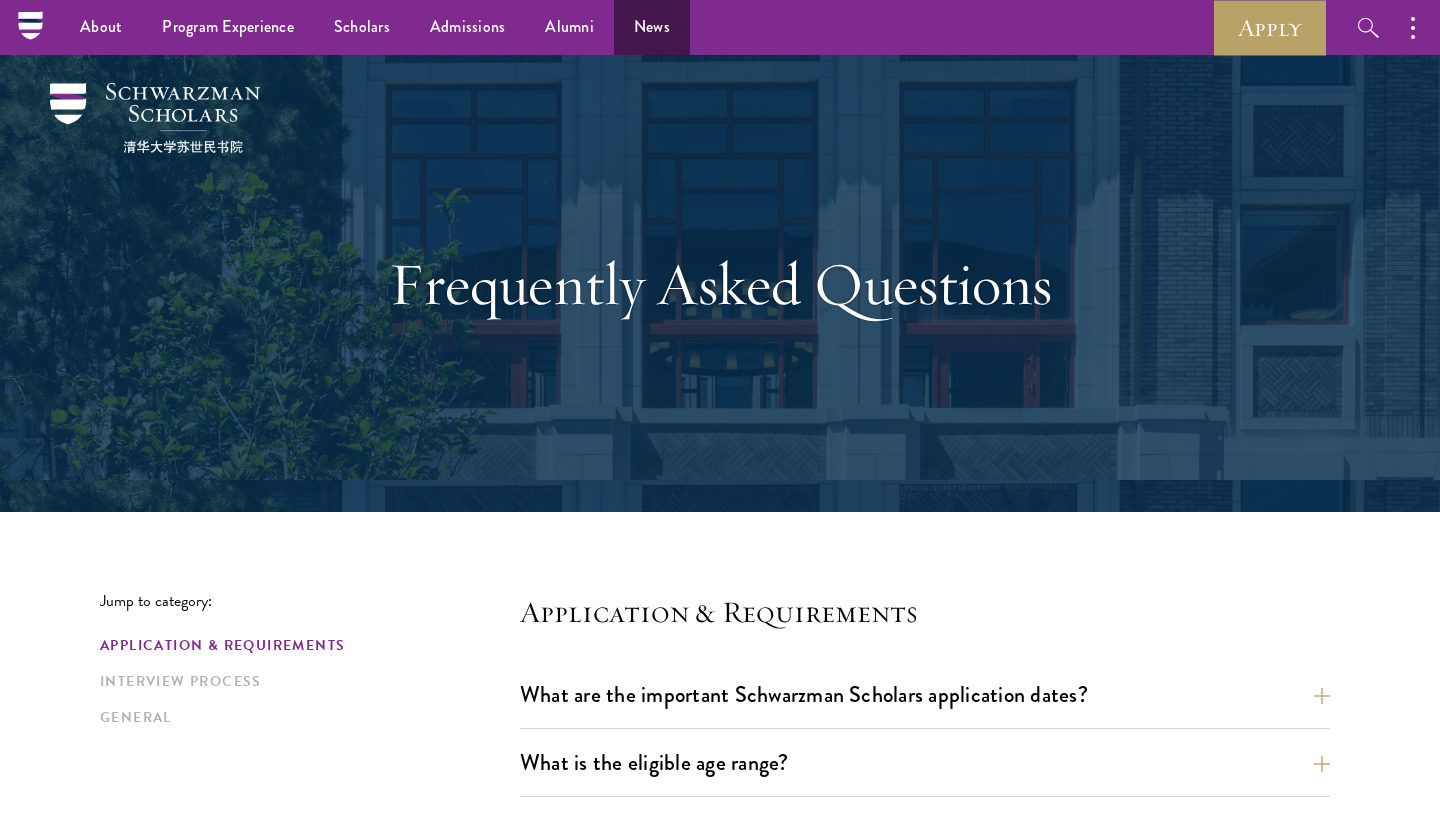 scroll, scrollTop: 0, scrollLeft: 0, axis: both 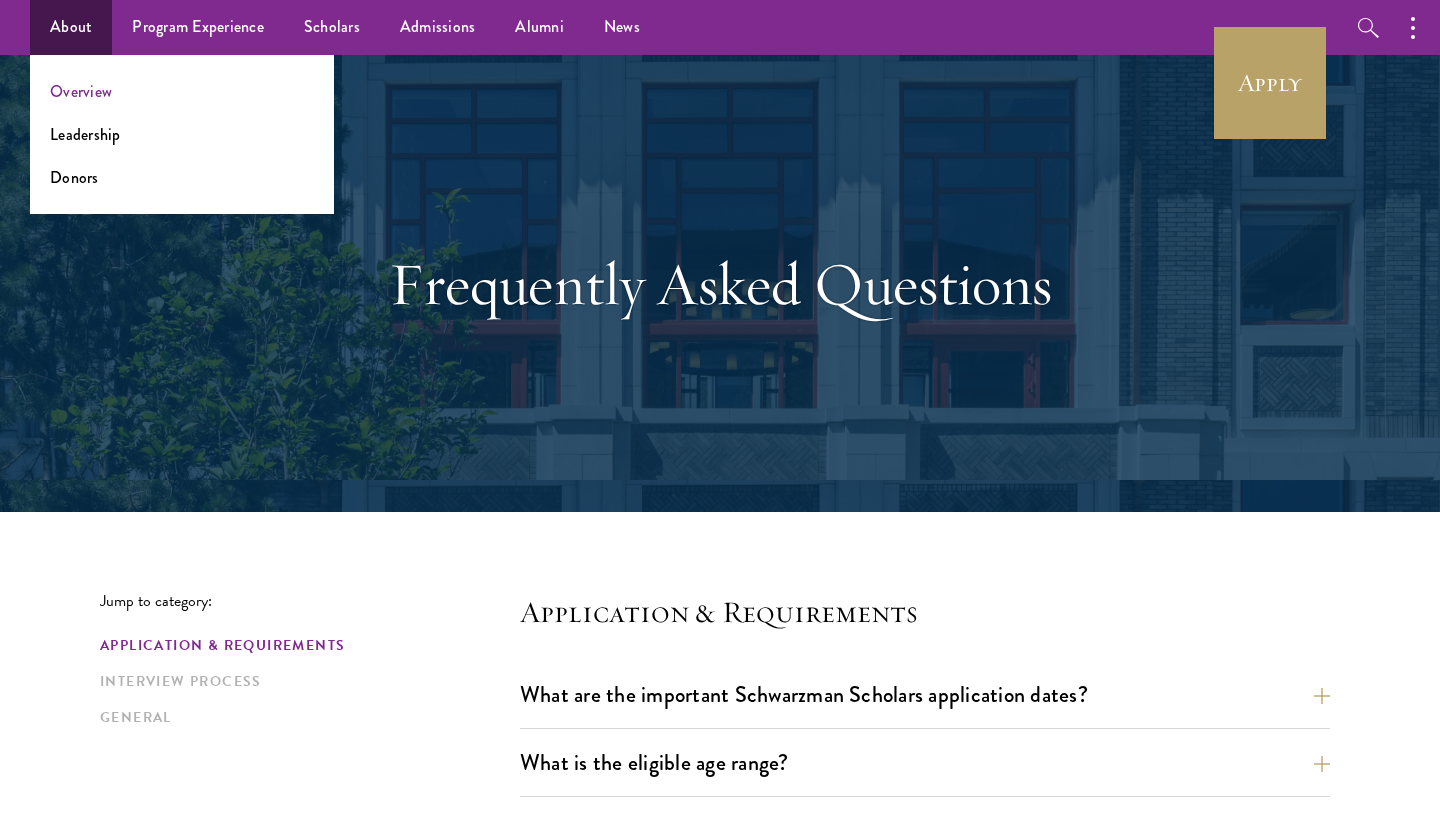 click on "Overview" at bounding box center [81, 91] 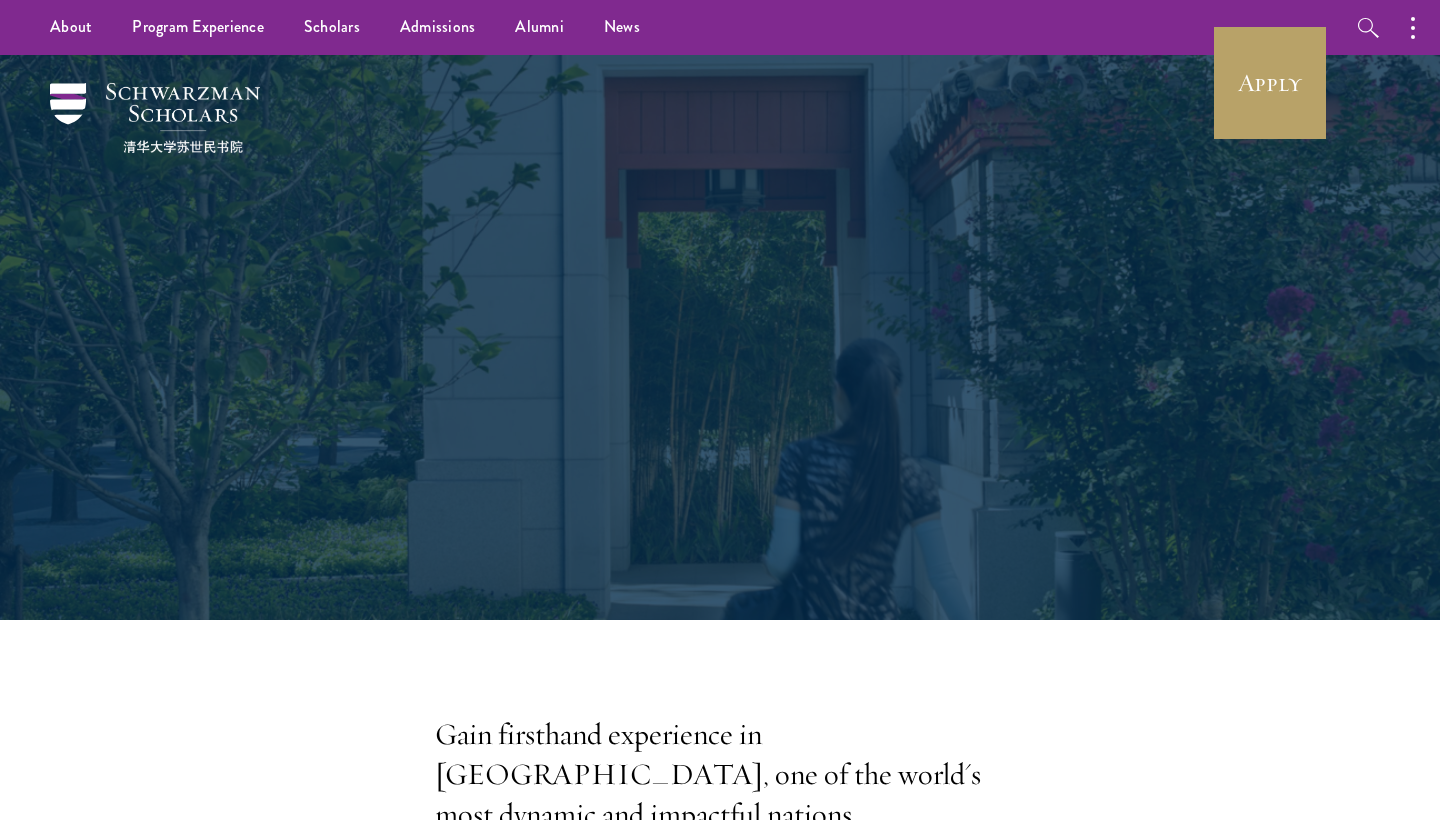 scroll, scrollTop: 0, scrollLeft: 0, axis: both 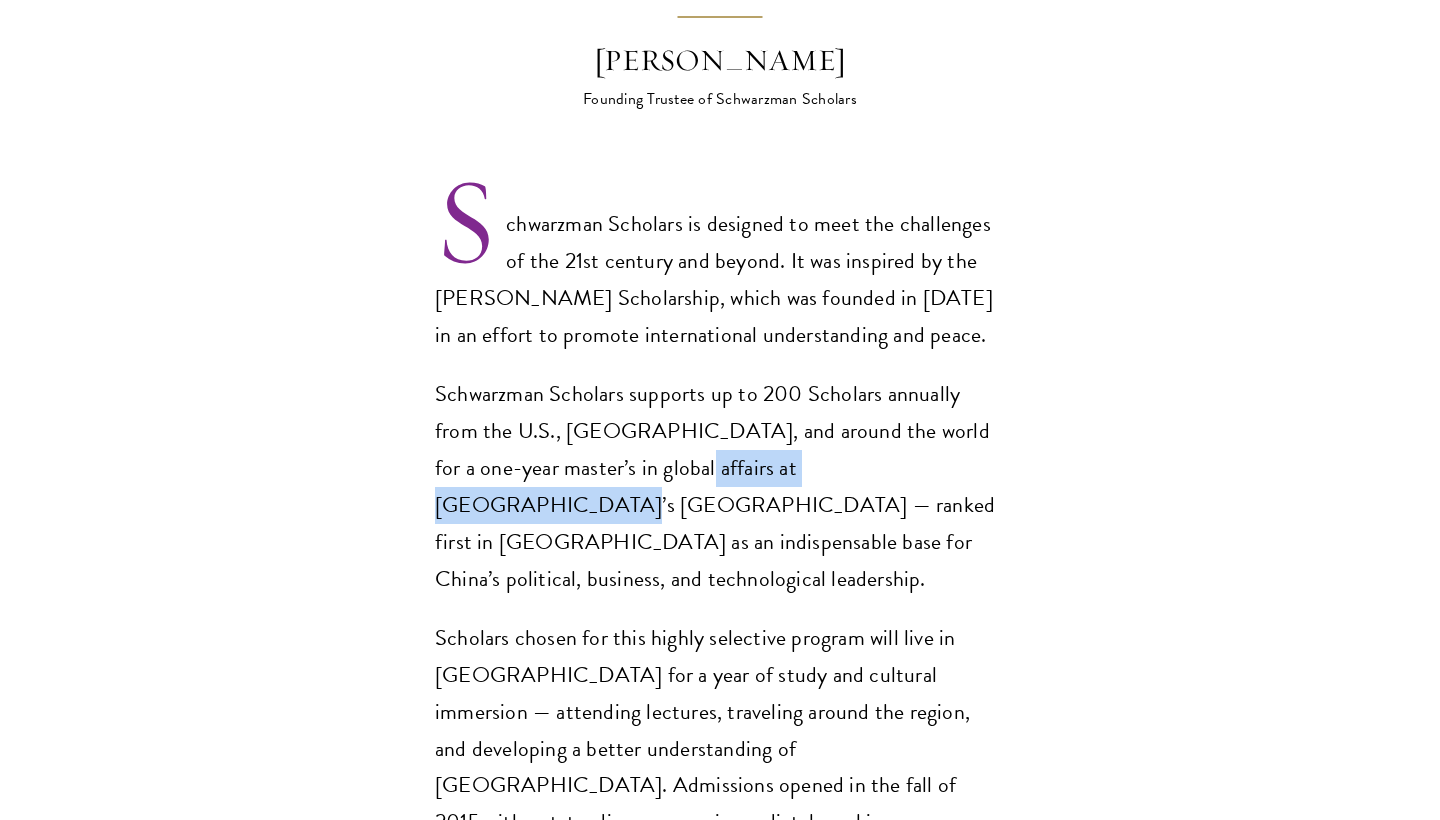 drag, startPoint x: 575, startPoint y: 418, endPoint x: 821, endPoint y: 425, distance: 246.09958 